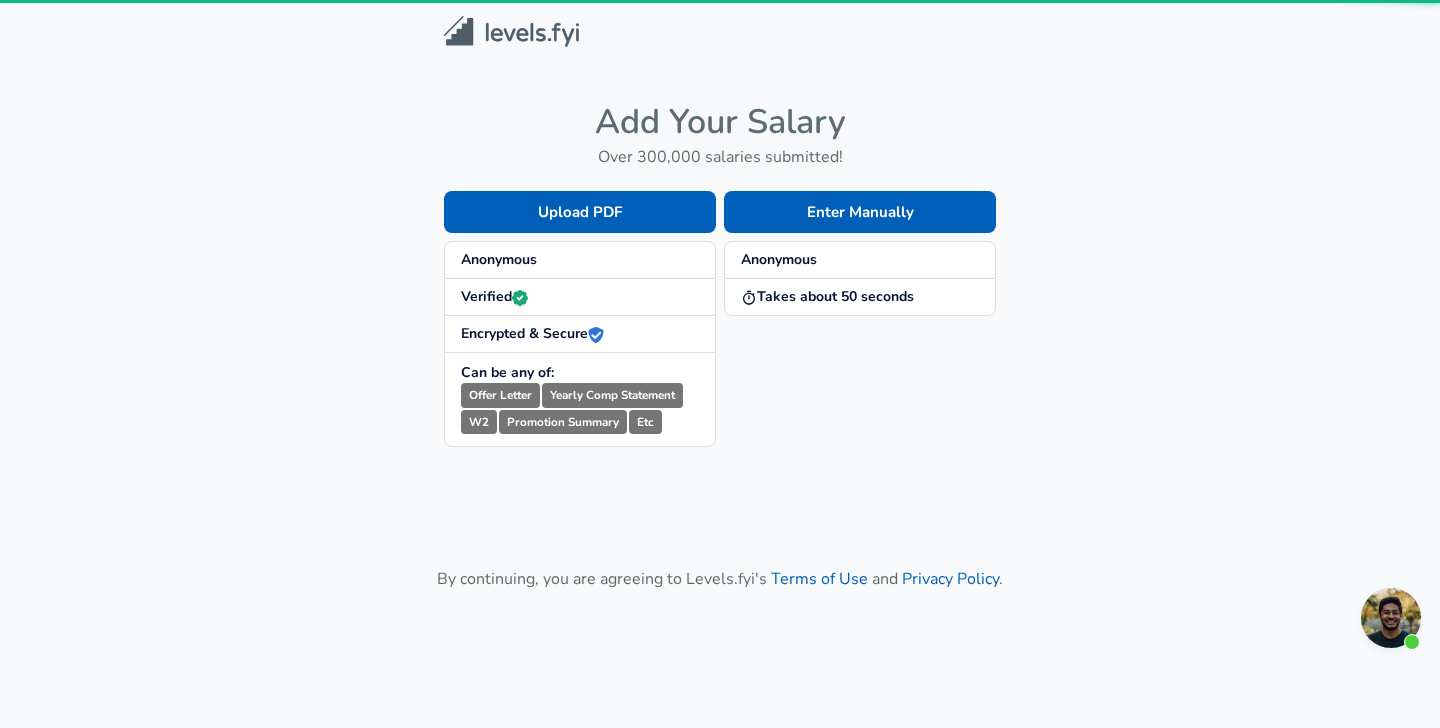 scroll, scrollTop: 0, scrollLeft: 0, axis: both 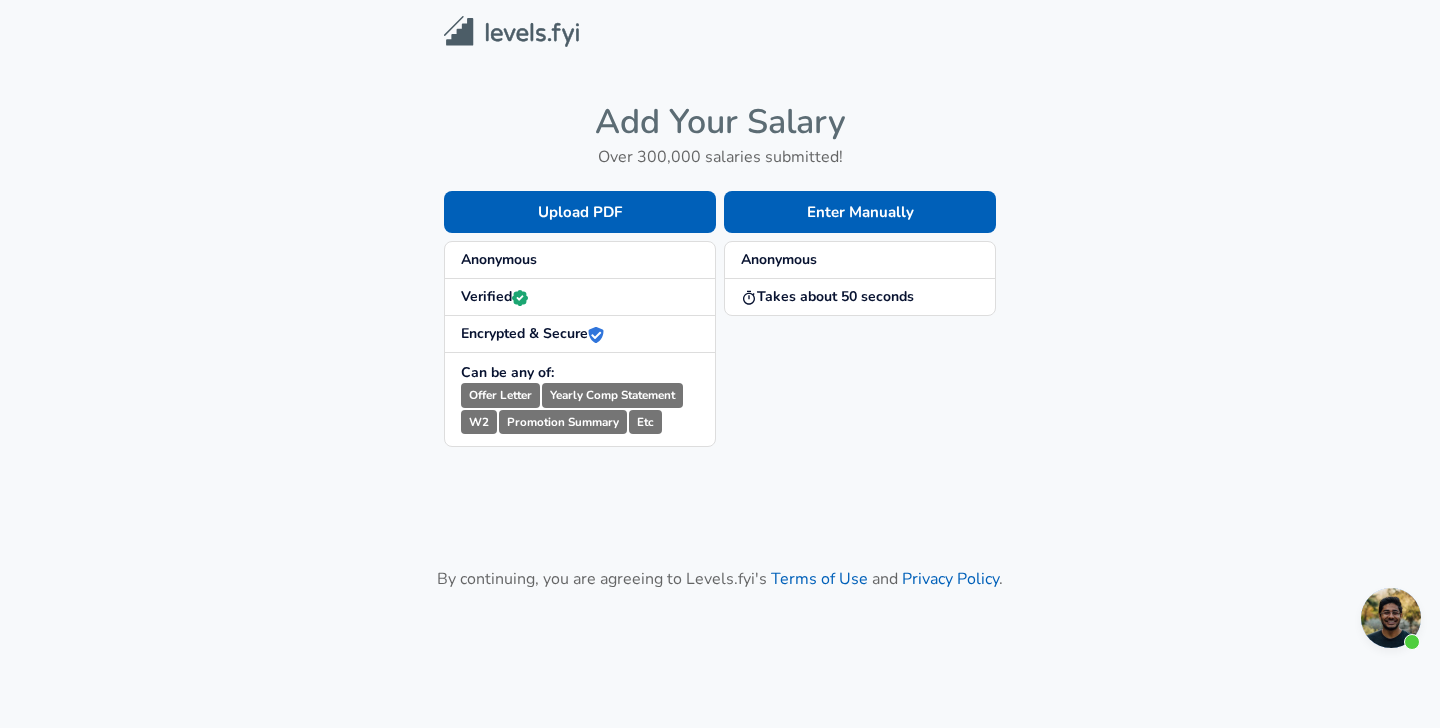 click on "Yearly Comp Statement" at bounding box center (612, 395) 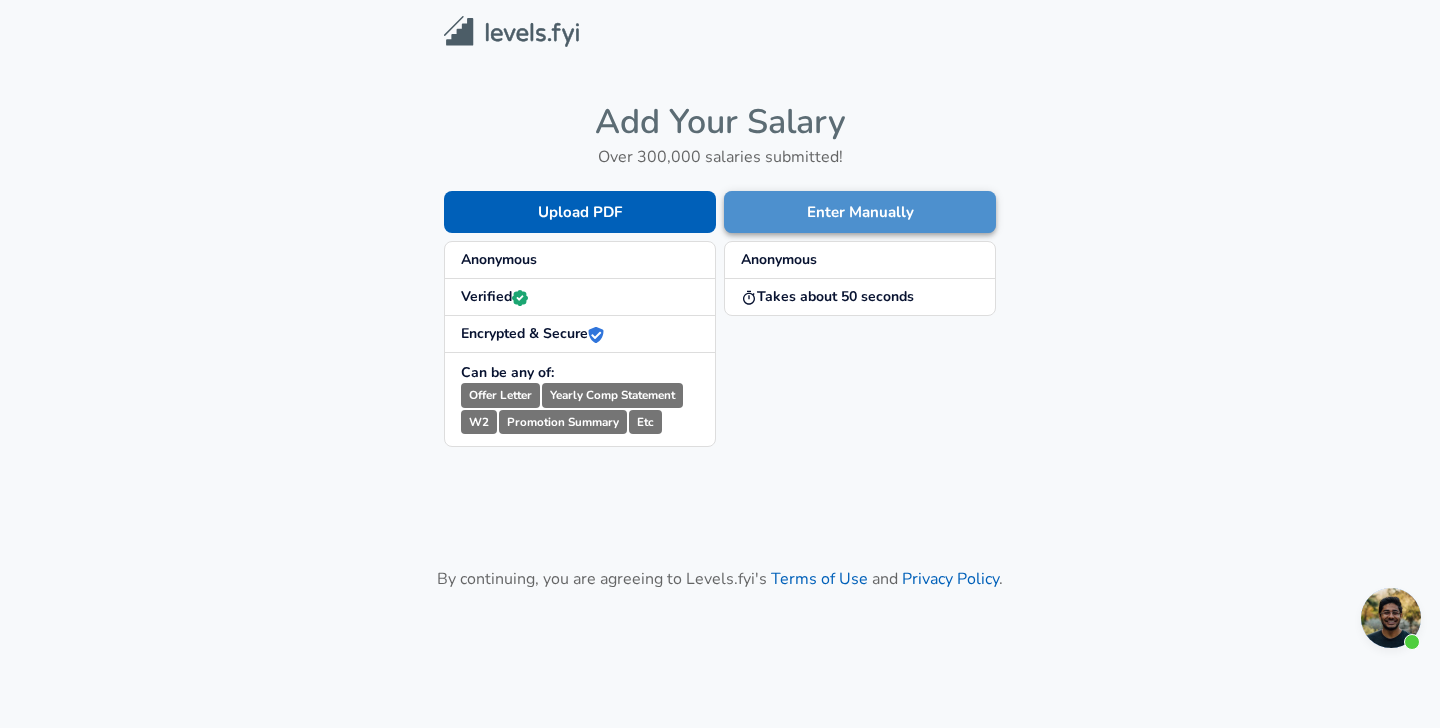 click on "Enter Manually" at bounding box center [860, 212] 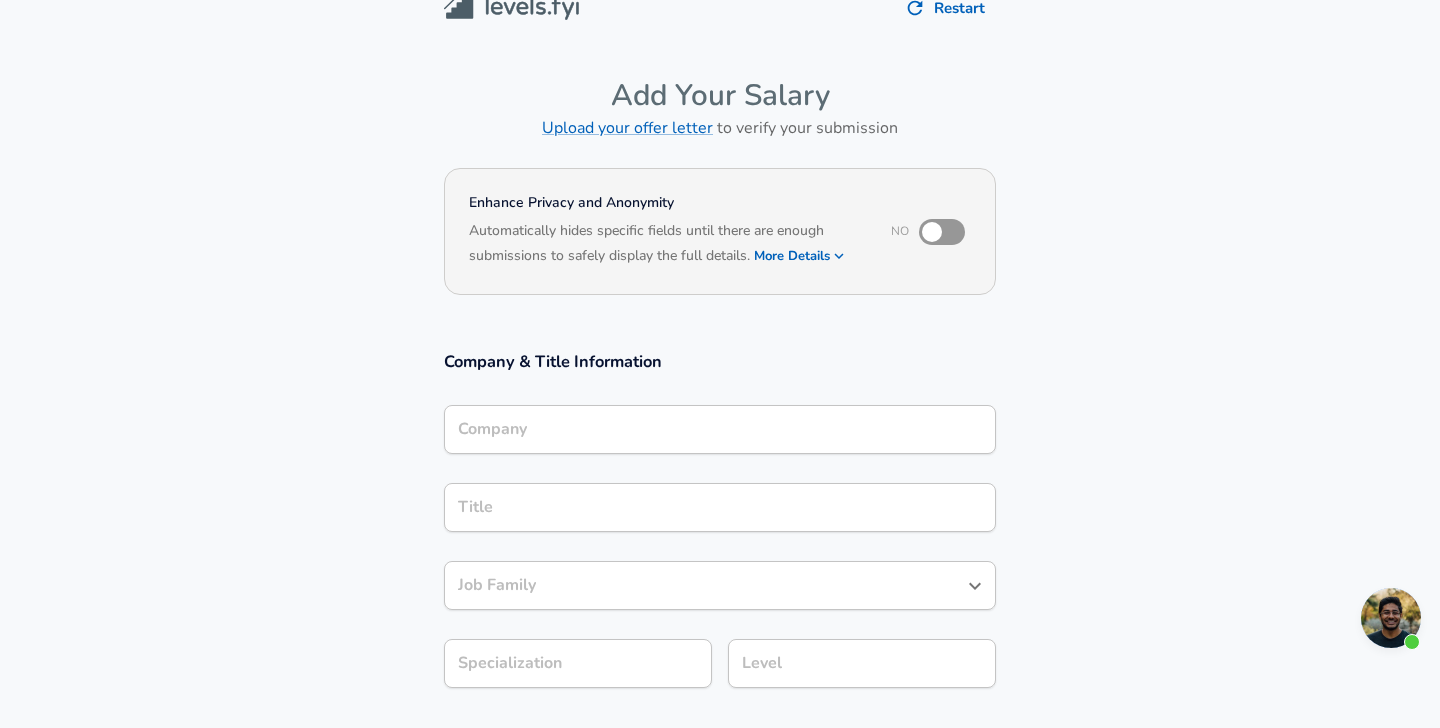 scroll, scrollTop: 34, scrollLeft: 0, axis: vertical 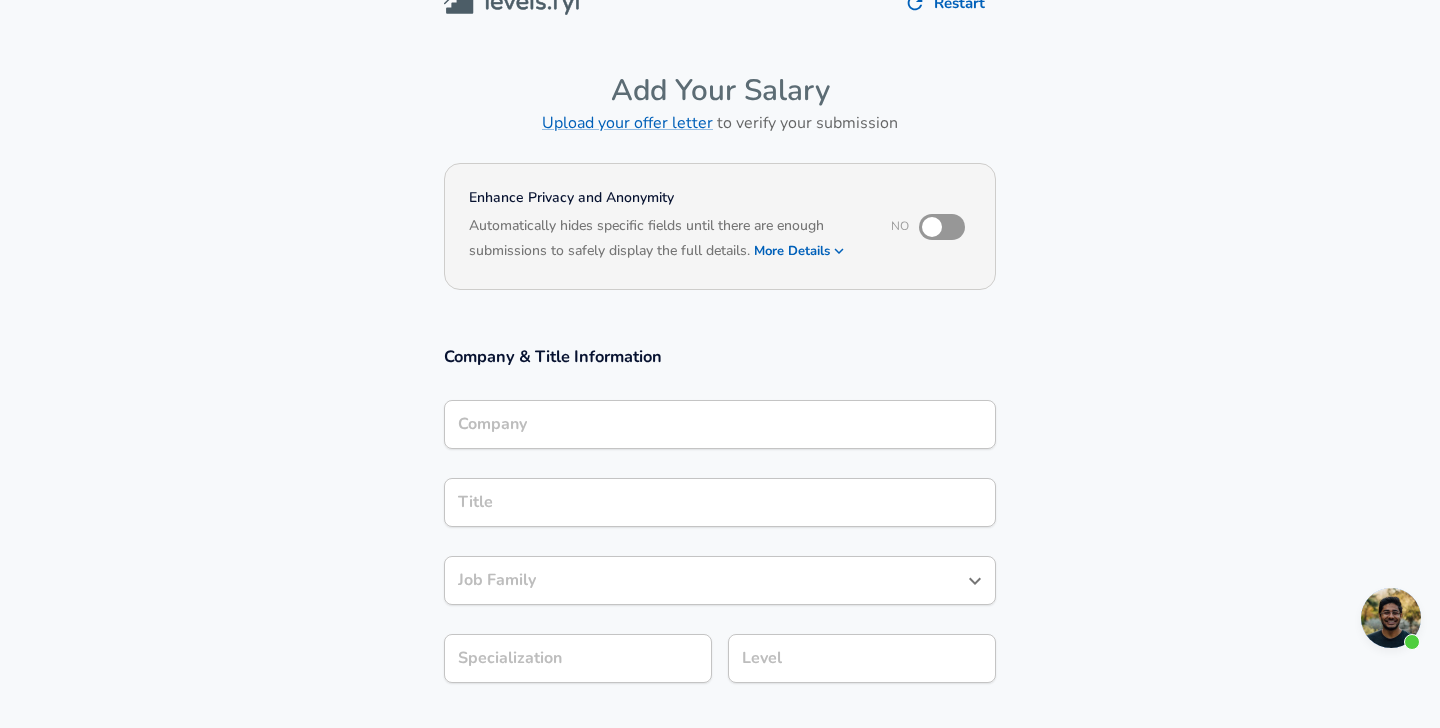 click at bounding box center (932, 227) 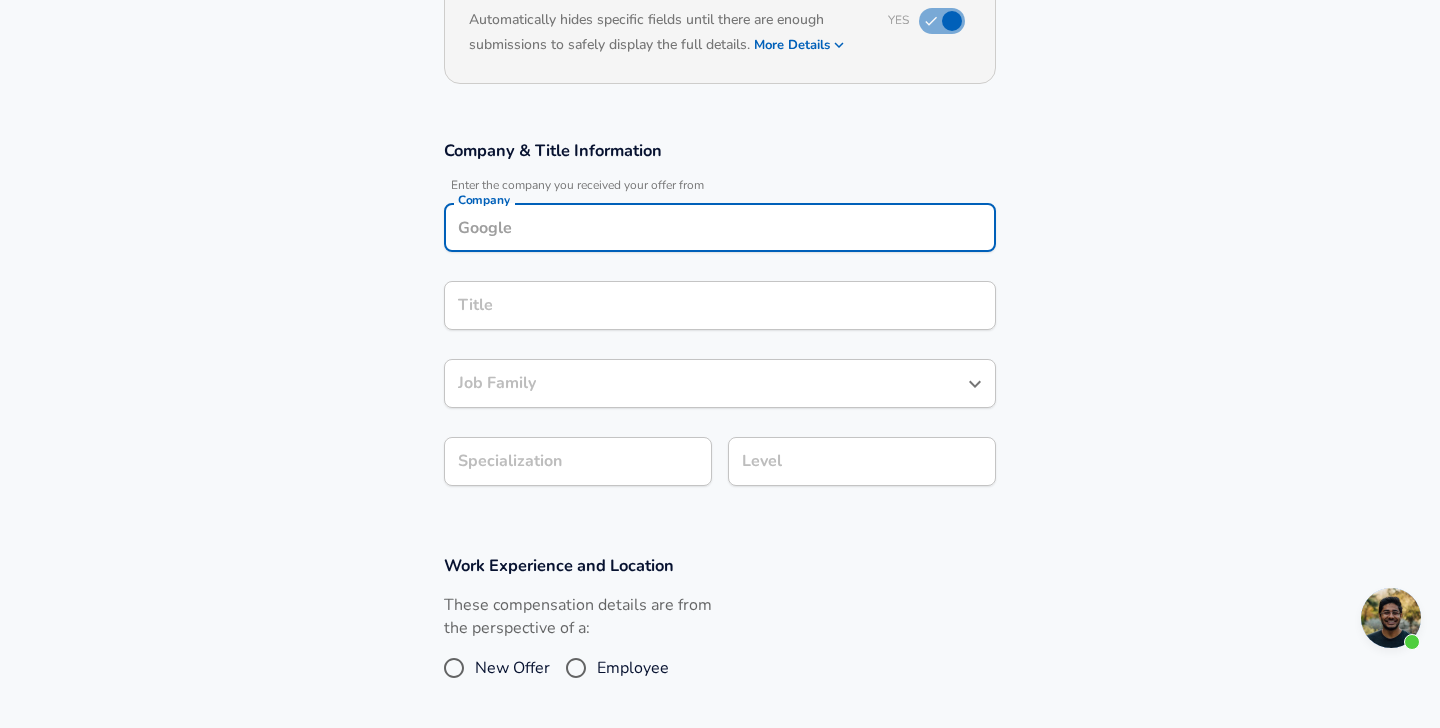 scroll, scrollTop: 260, scrollLeft: 0, axis: vertical 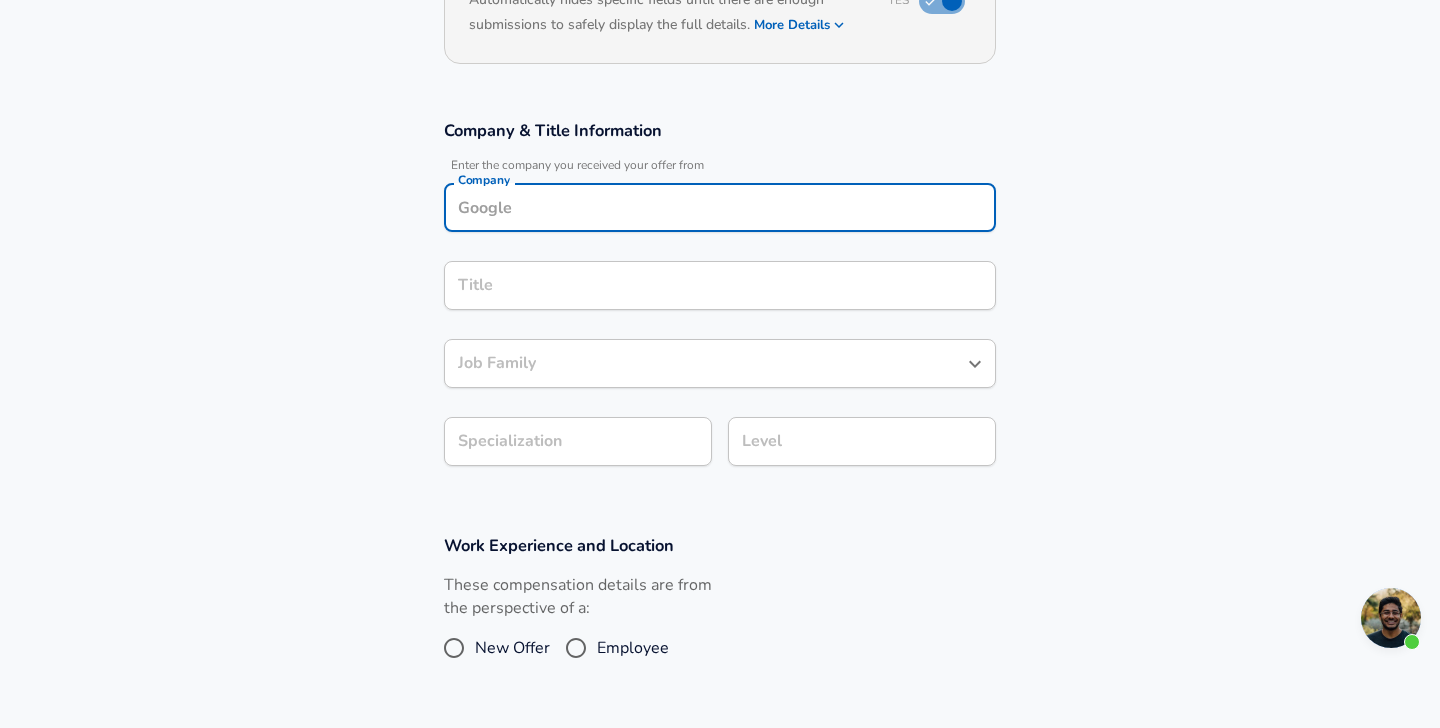 click on "Company" at bounding box center [720, 207] 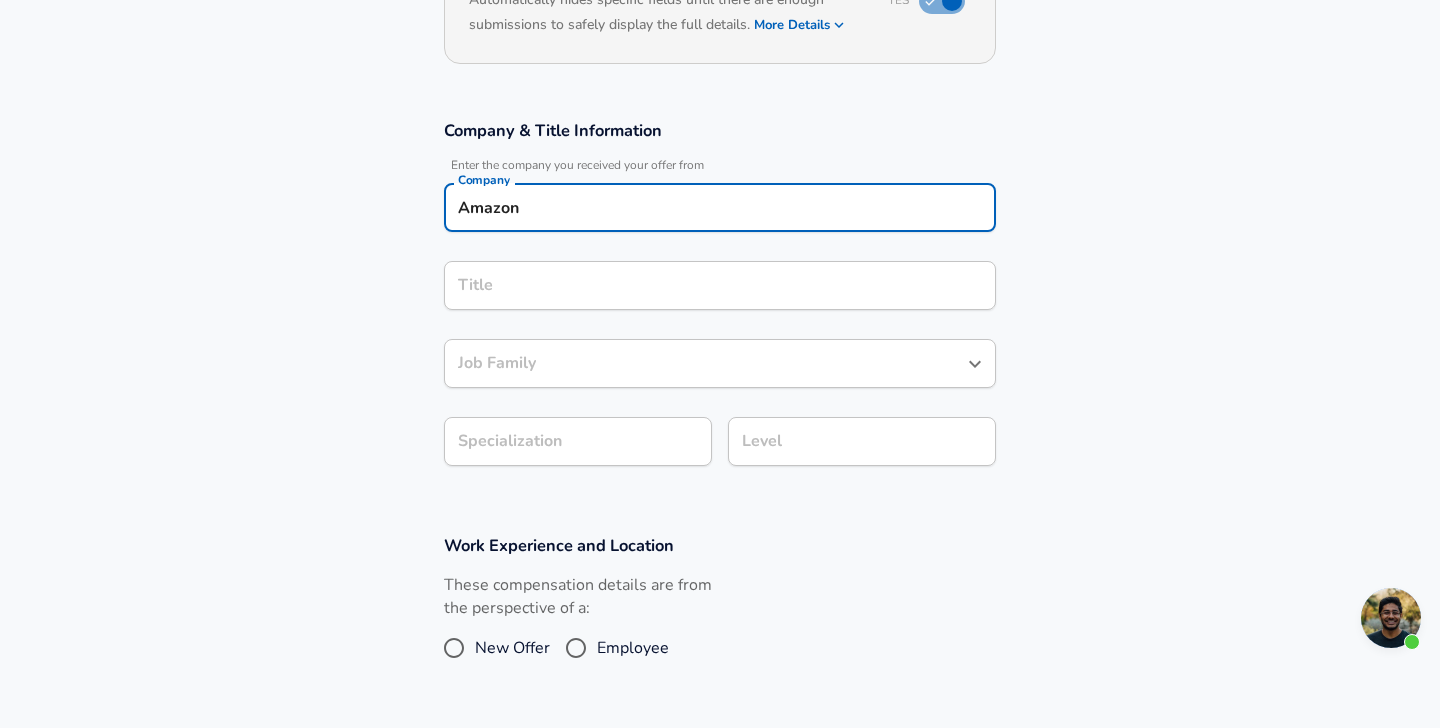type on "Amazon" 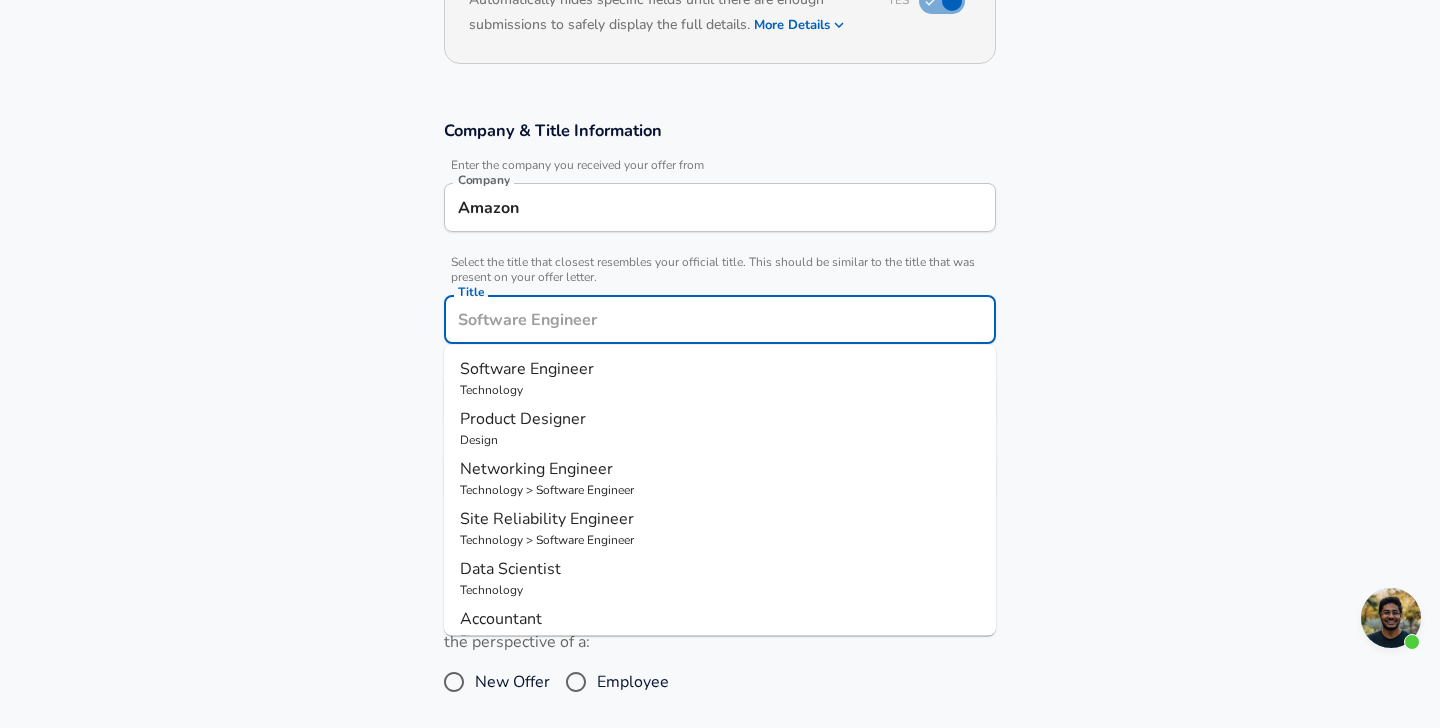 scroll, scrollTop: 300, scrollLeft: 0, axis: vertical 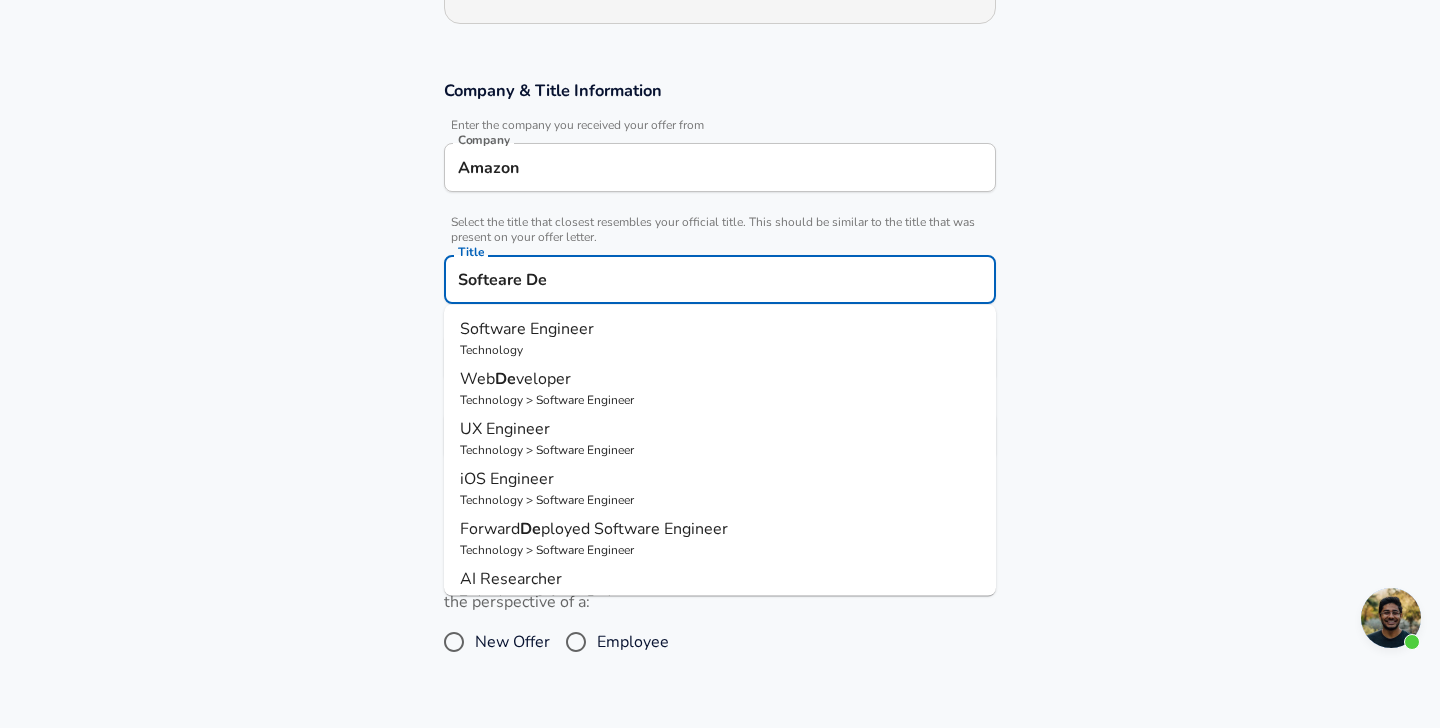 click on "Technology" at bounding box center (720, 350) 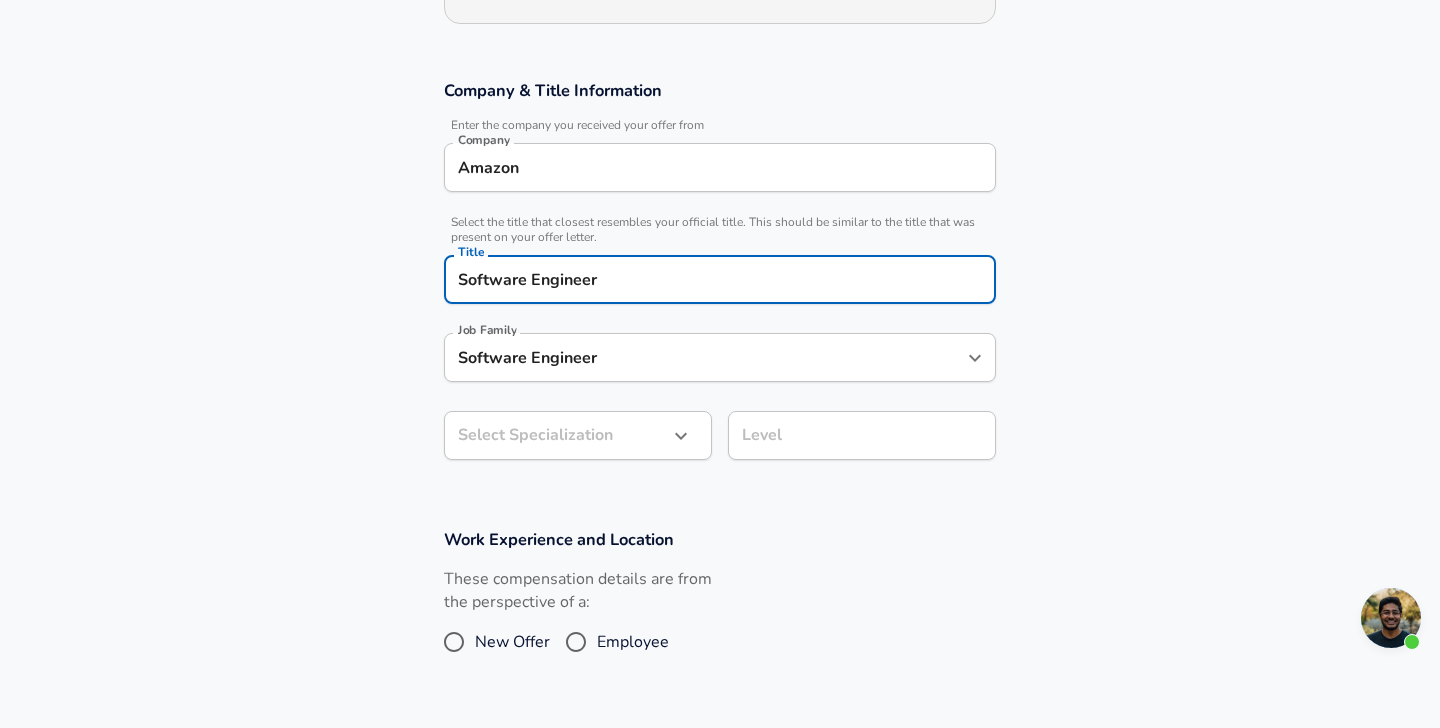 click on "Software Engineer" at bounding box center [705, 357] 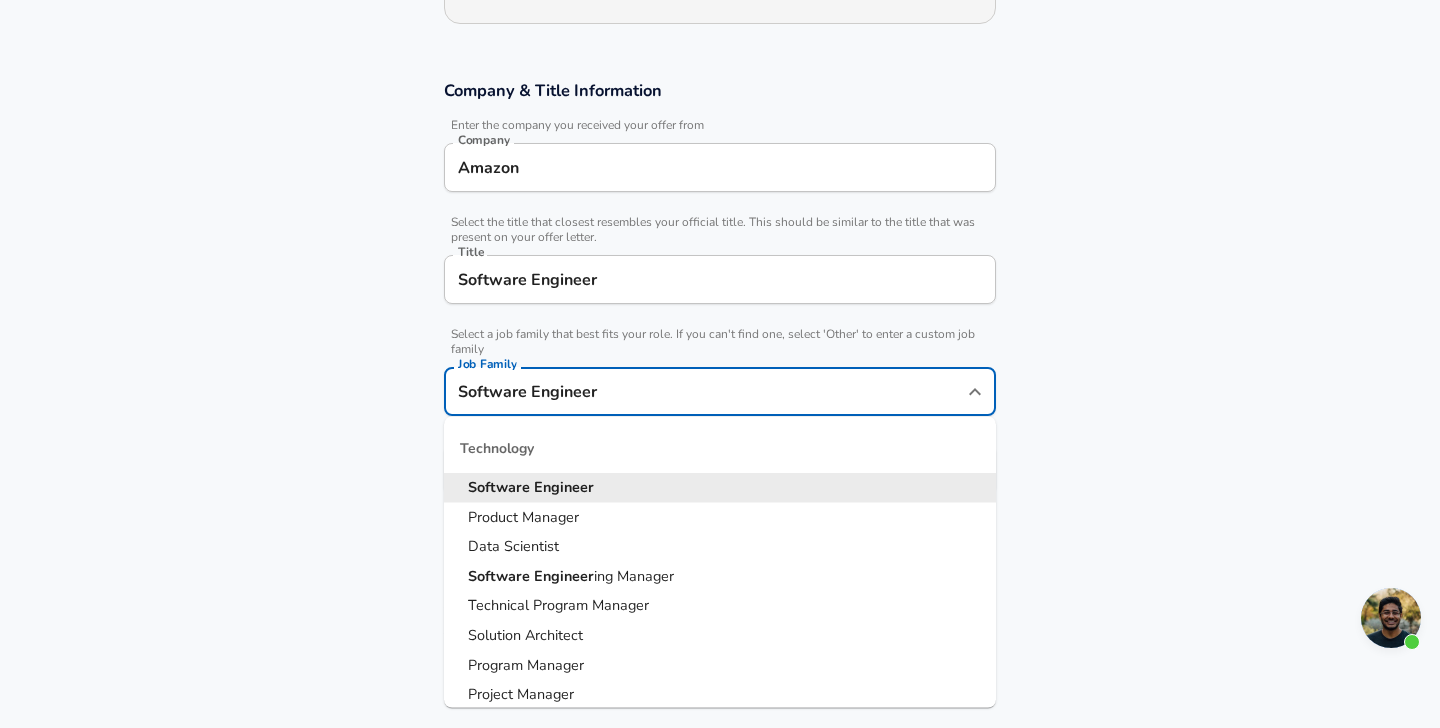 scroll, scrollTop: 340, scrollLeft: 0, axis: vertical 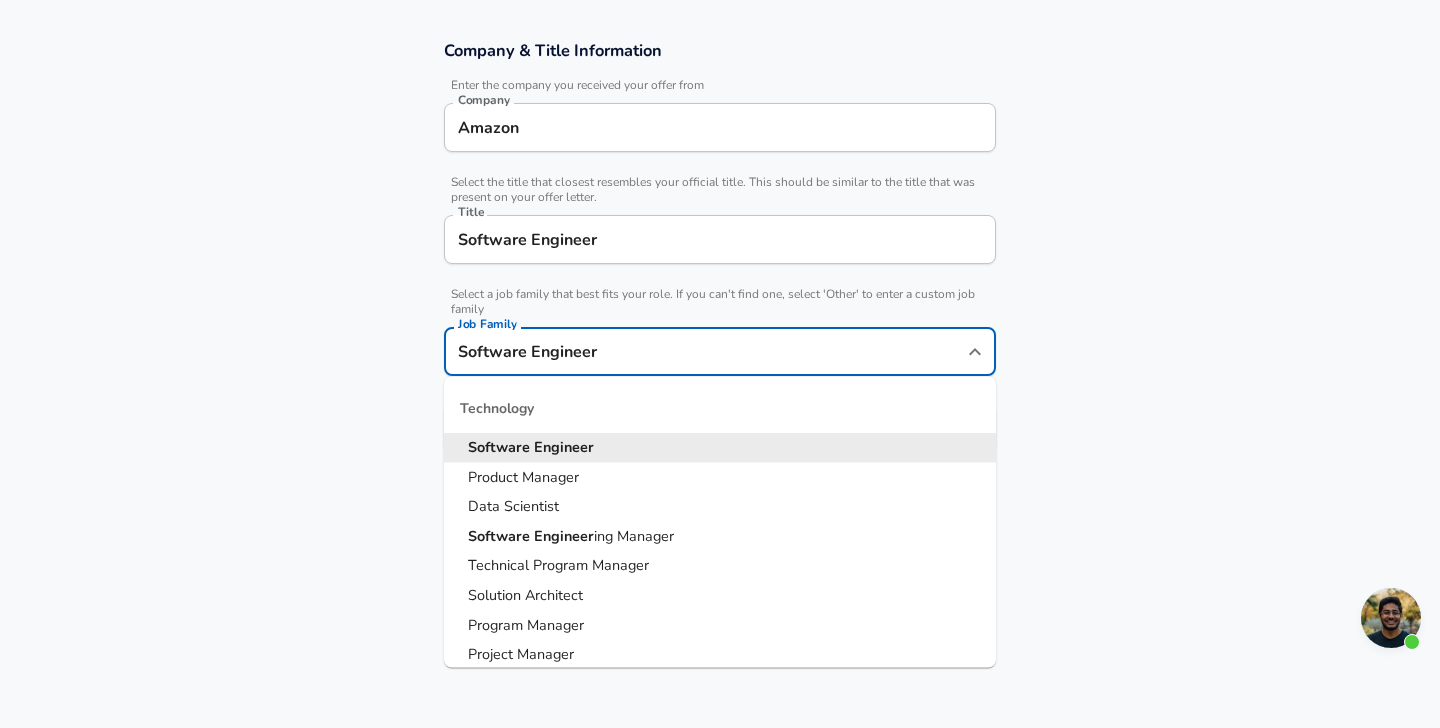 click on "Software     Engineer" at bounding box center (720, 448) 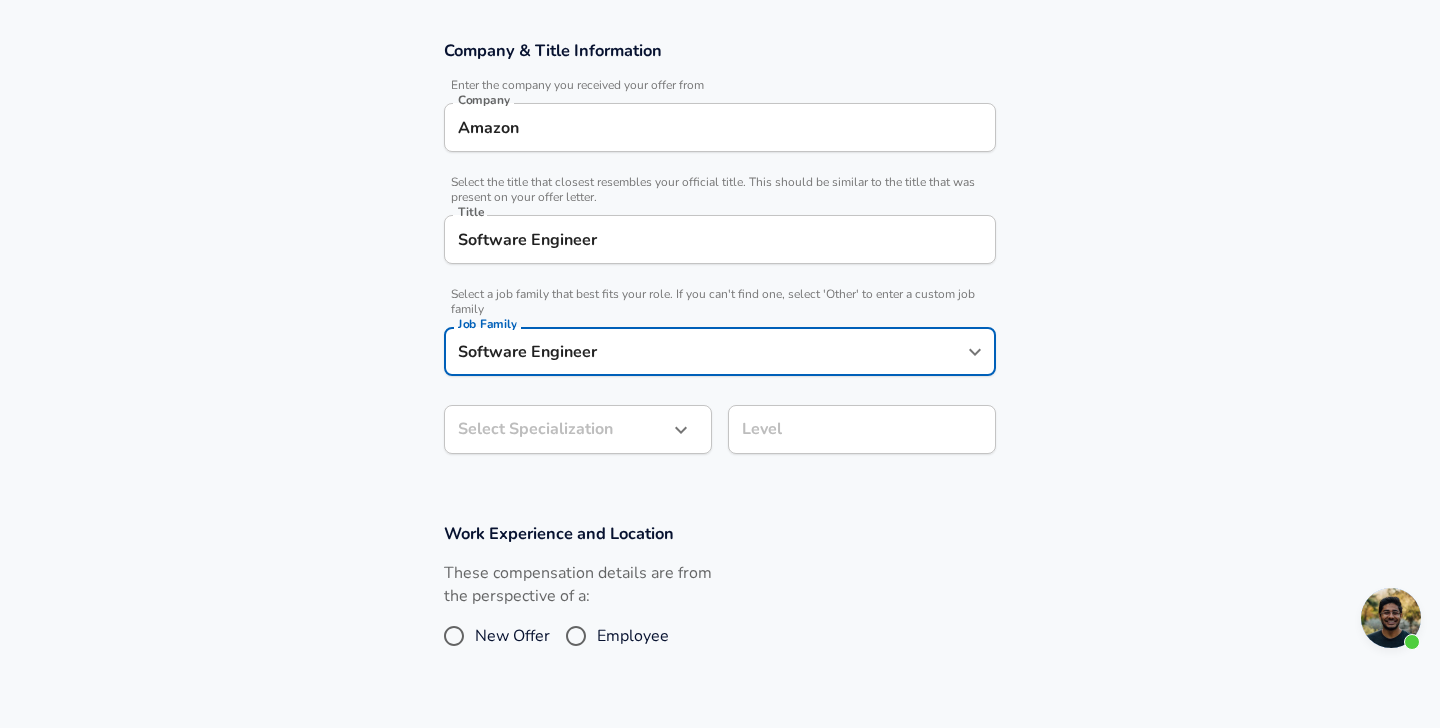 click on "Software Engineer" at bounding box center (720, 239) 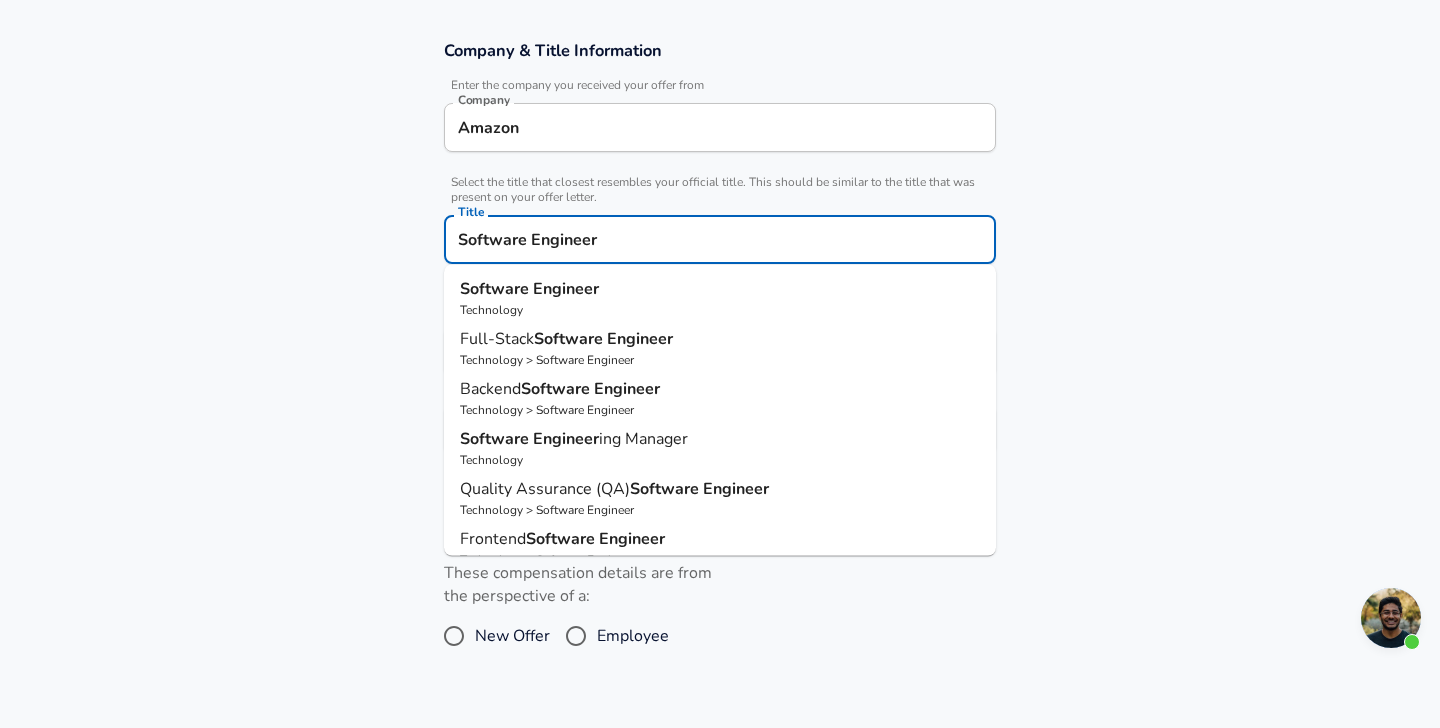 click on "Software Engineer" at bounding box center [720, 239] 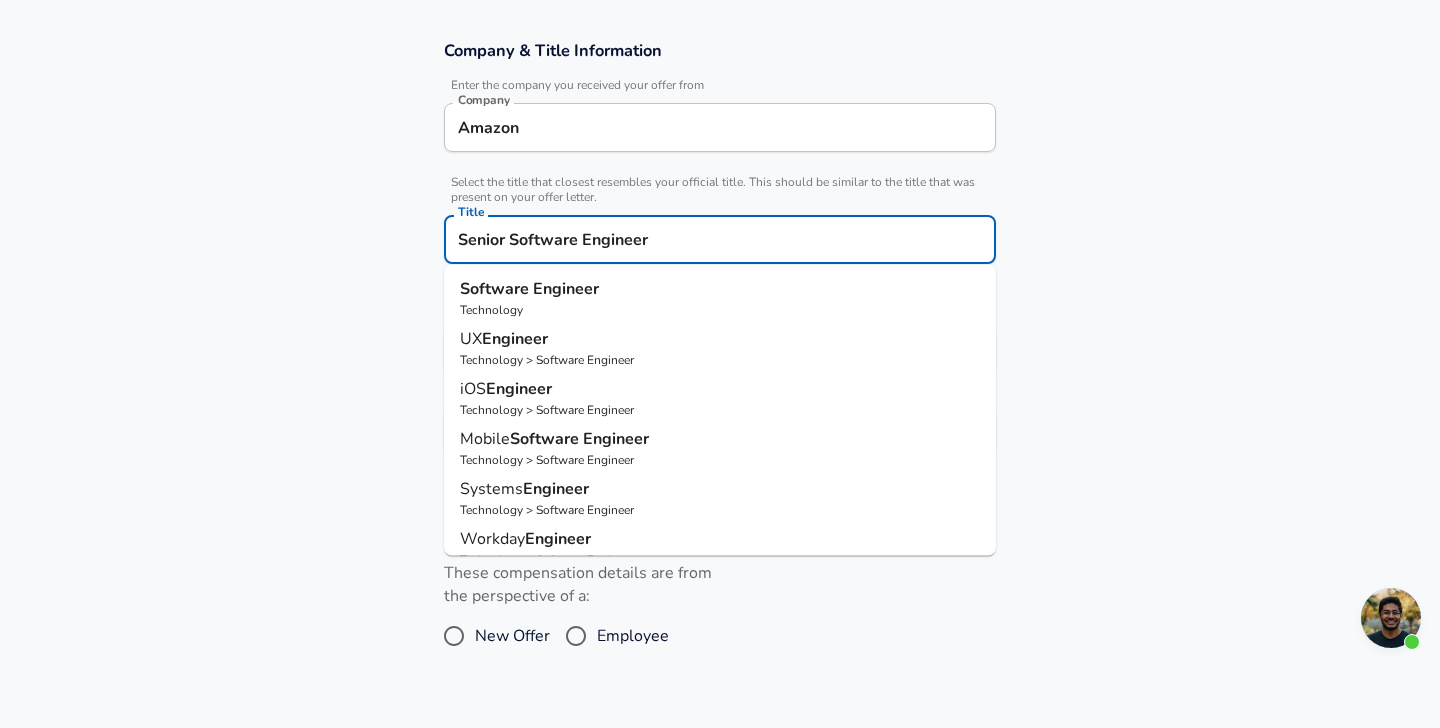 type on "Senior Software Engineer" 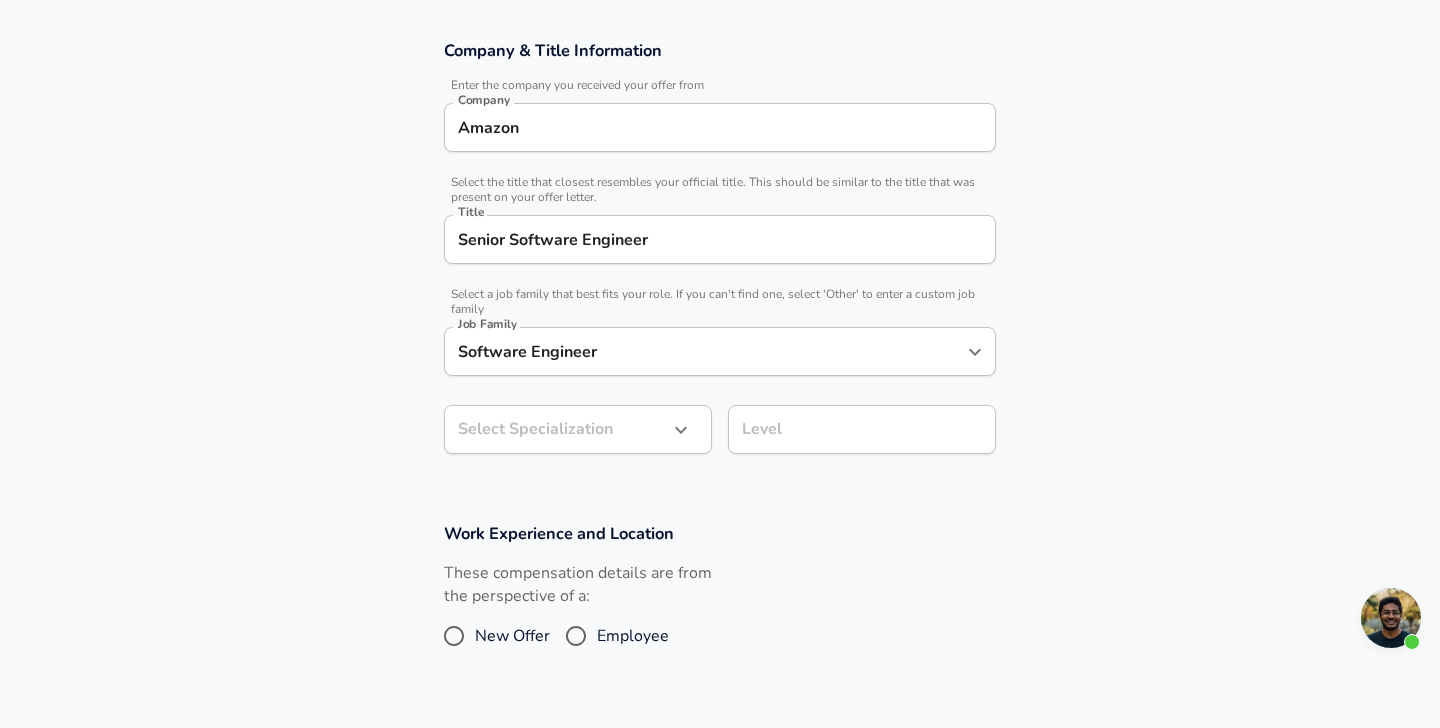 click 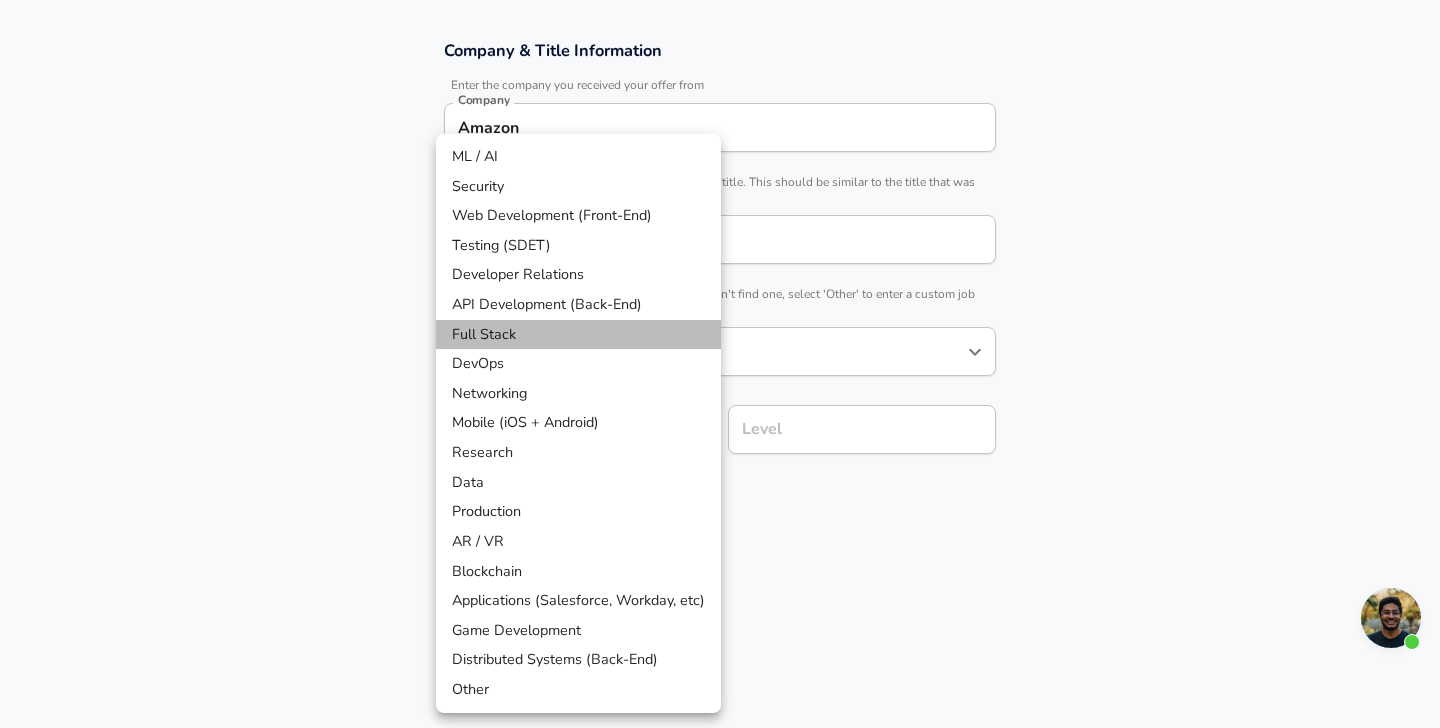 click on "Full Stack" at bounding box center (578, 335) 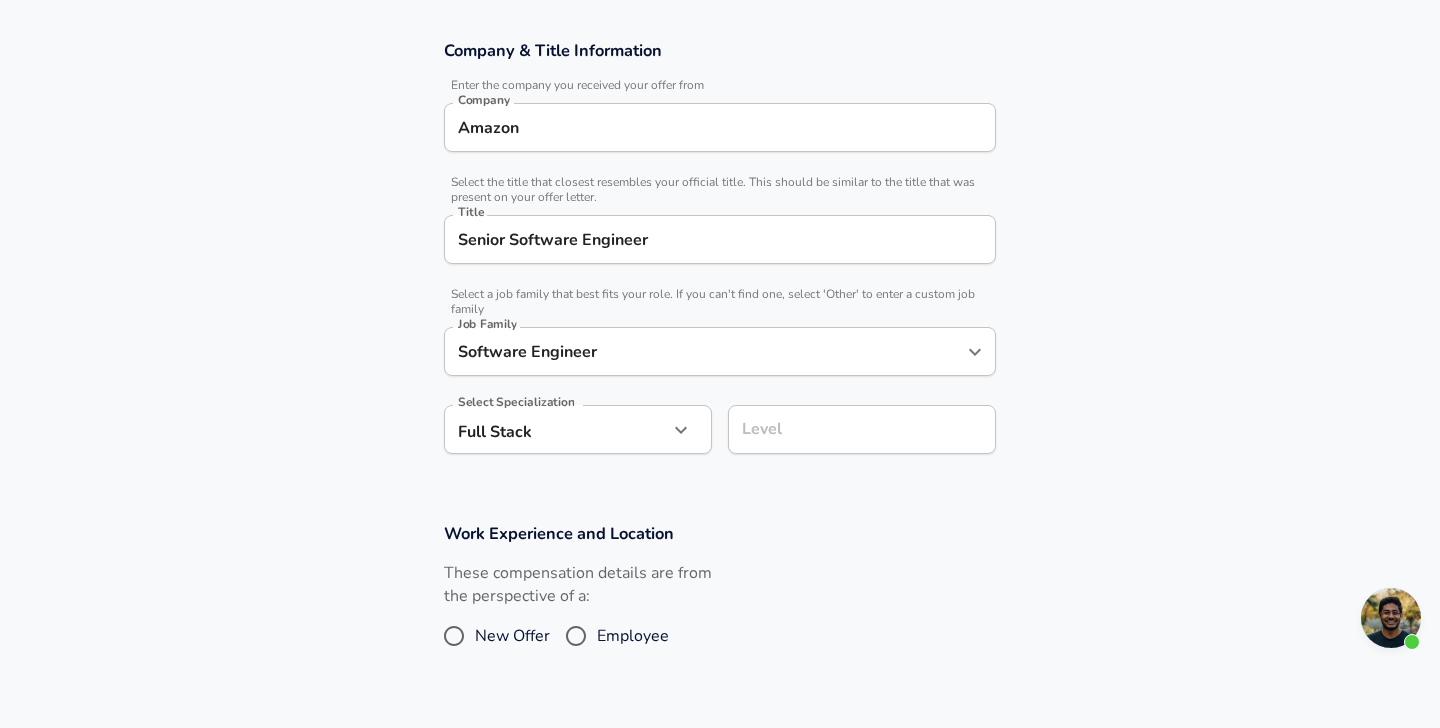 click on "Level" at bounding box center [862, 429] 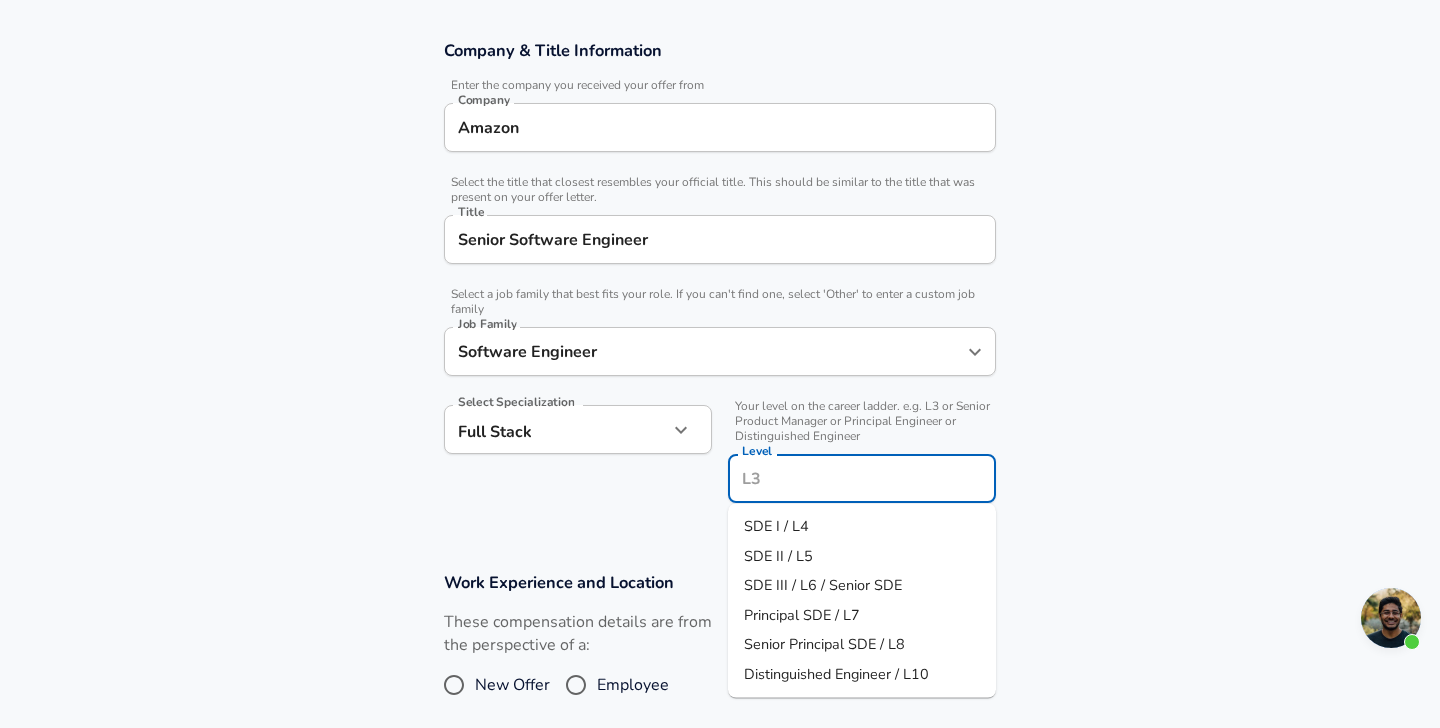 scroll, scrollTop: 380, scrollLeft: 0, axis: vertical 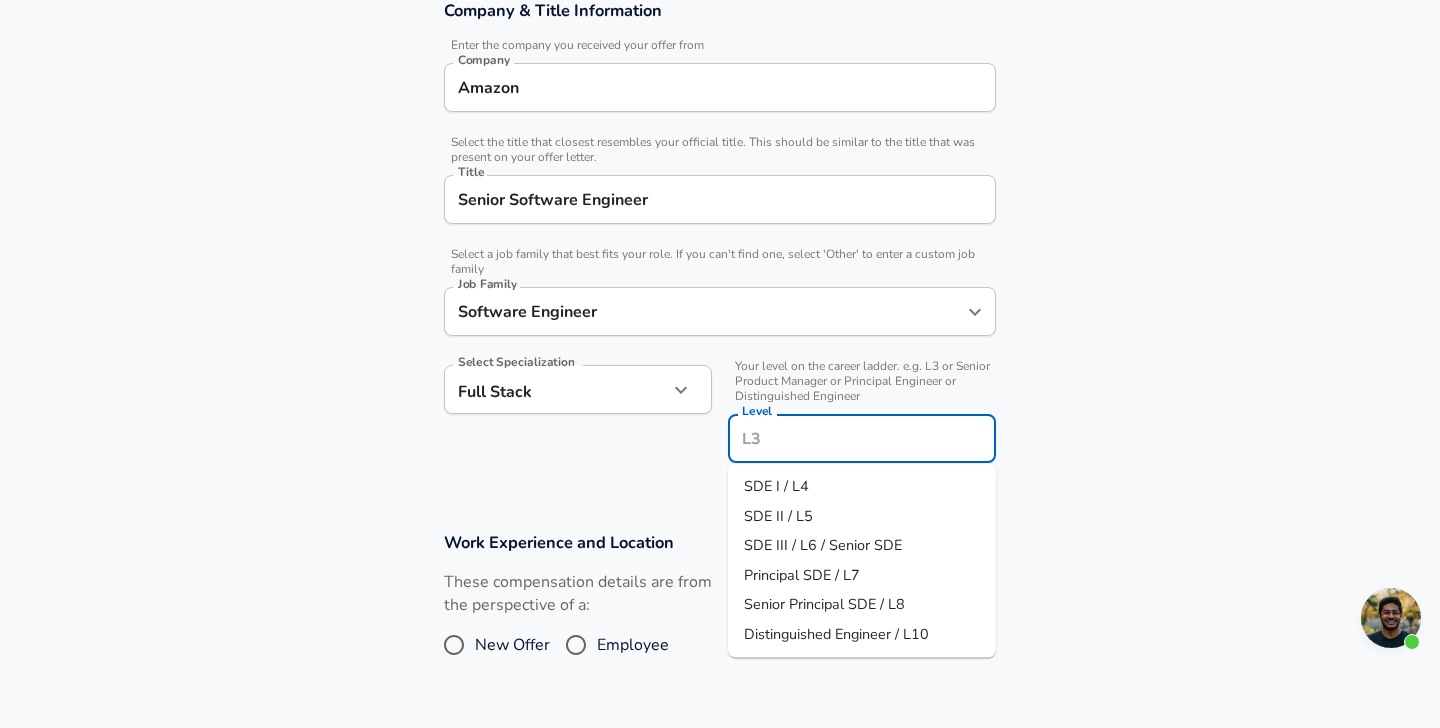 click on "SDE III / L6 / Senior SDE" at bounding box center [823, 545] 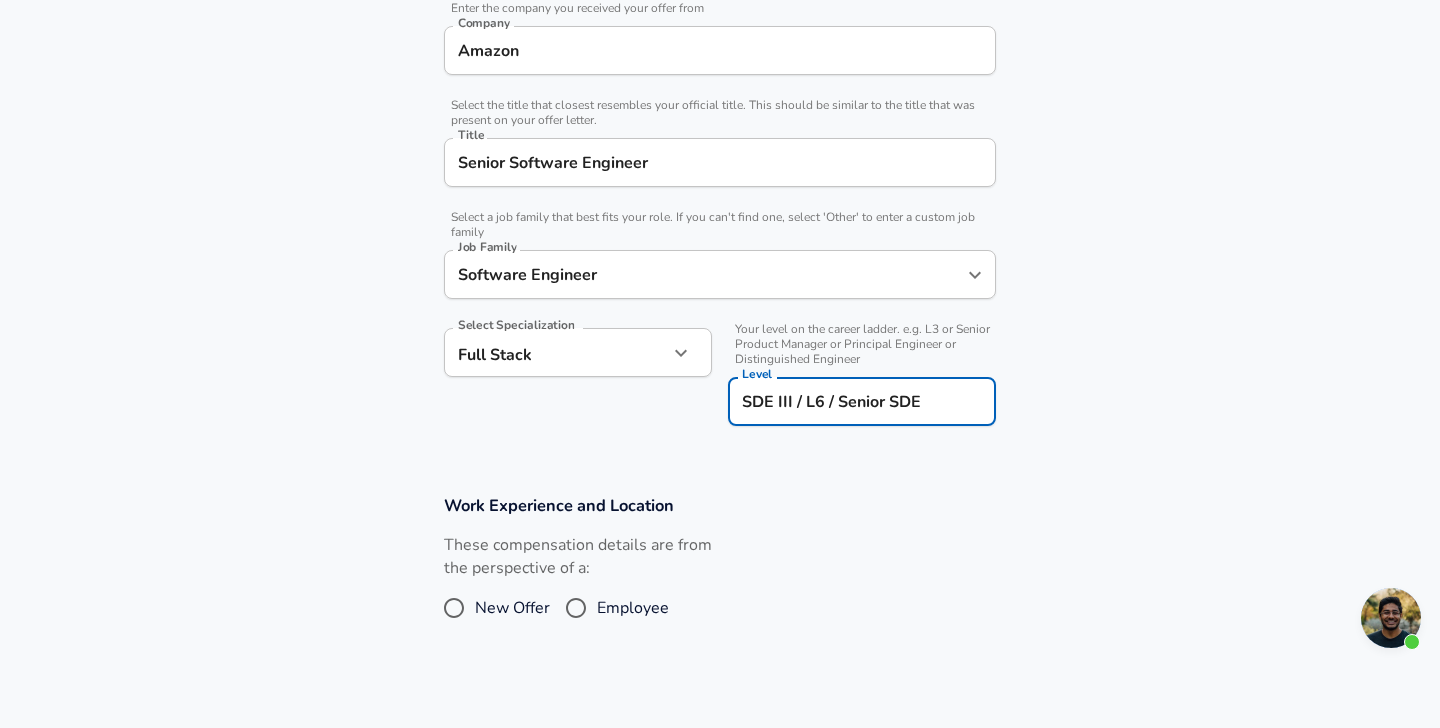 scroll, scrollTop: 430, scrollLeft: 0, axis: vertical 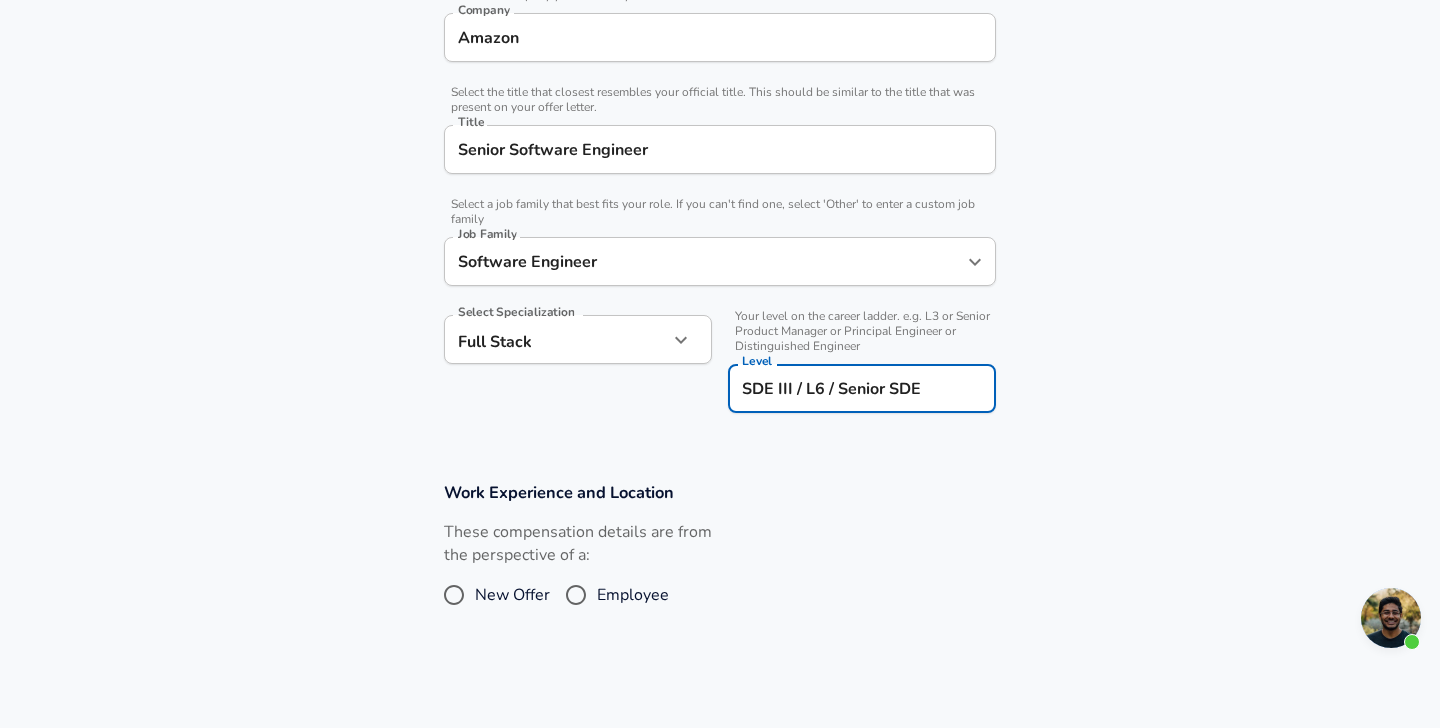 click on "Employee" at bounding box center (576, 595) 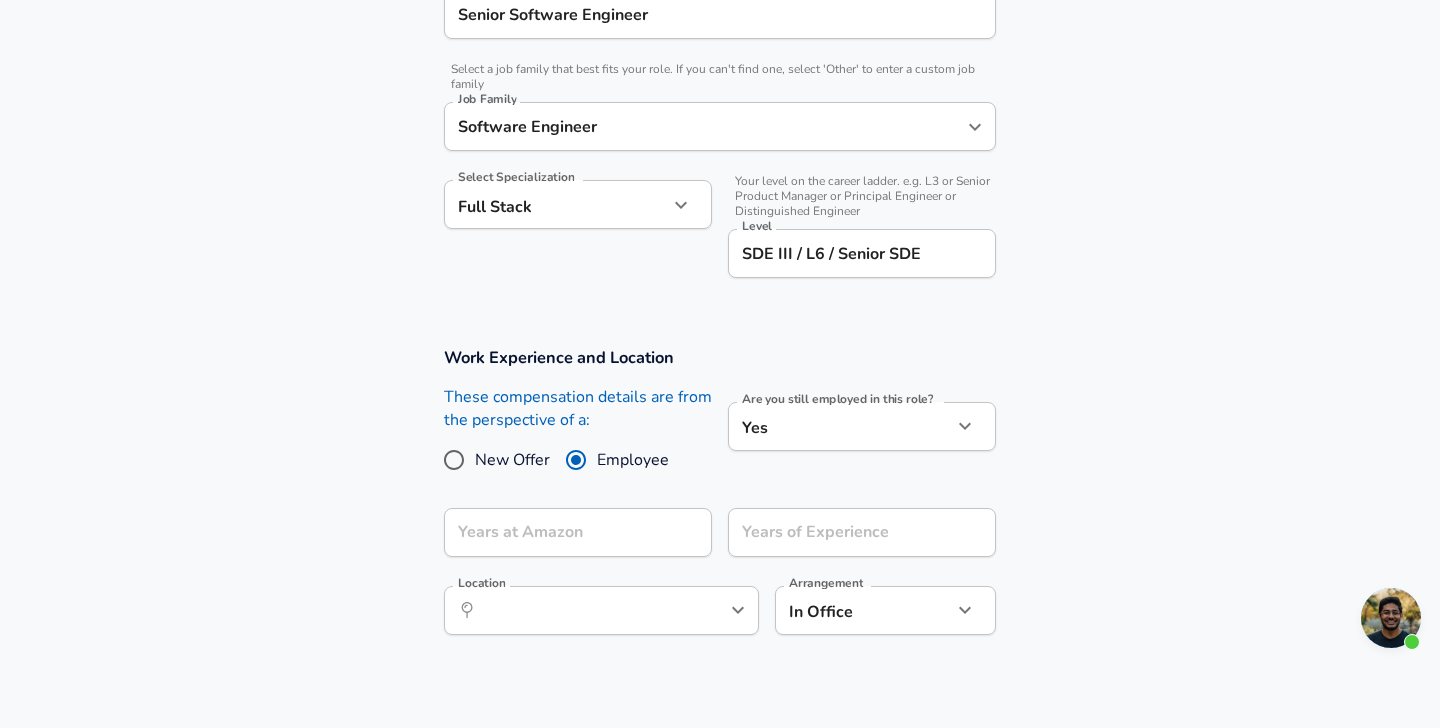 scroll, scrollTop: 592, scrollLeft: 0, axis: vertical 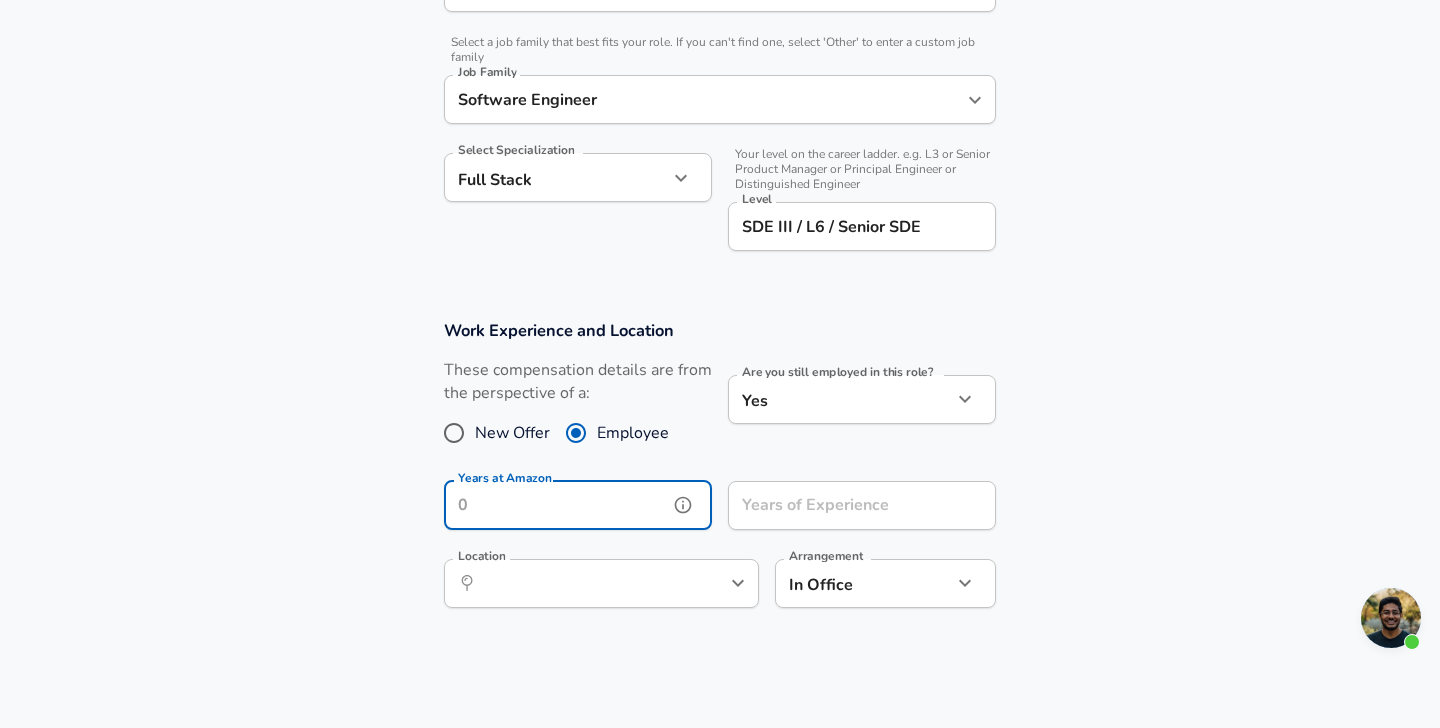 click on "Years at Amazon" at bounding box center [556, 505] 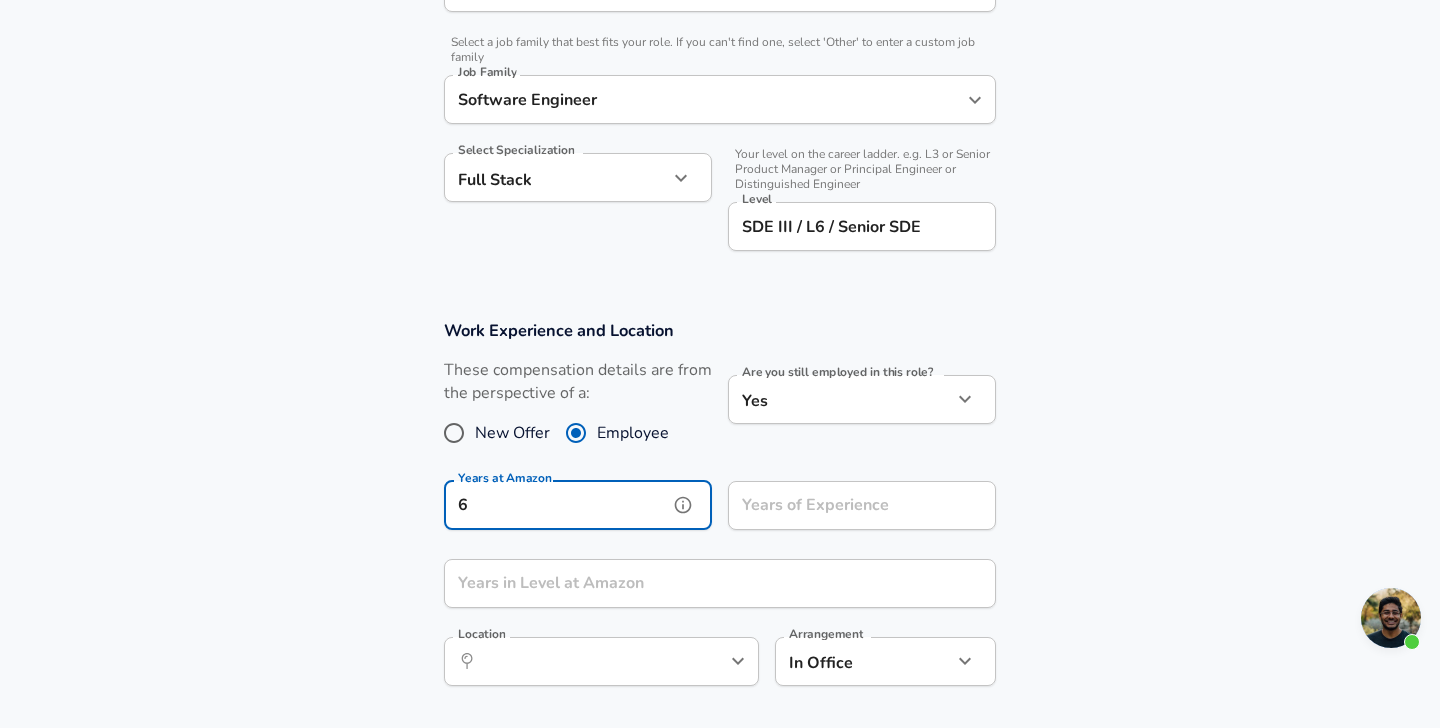 type on "6" 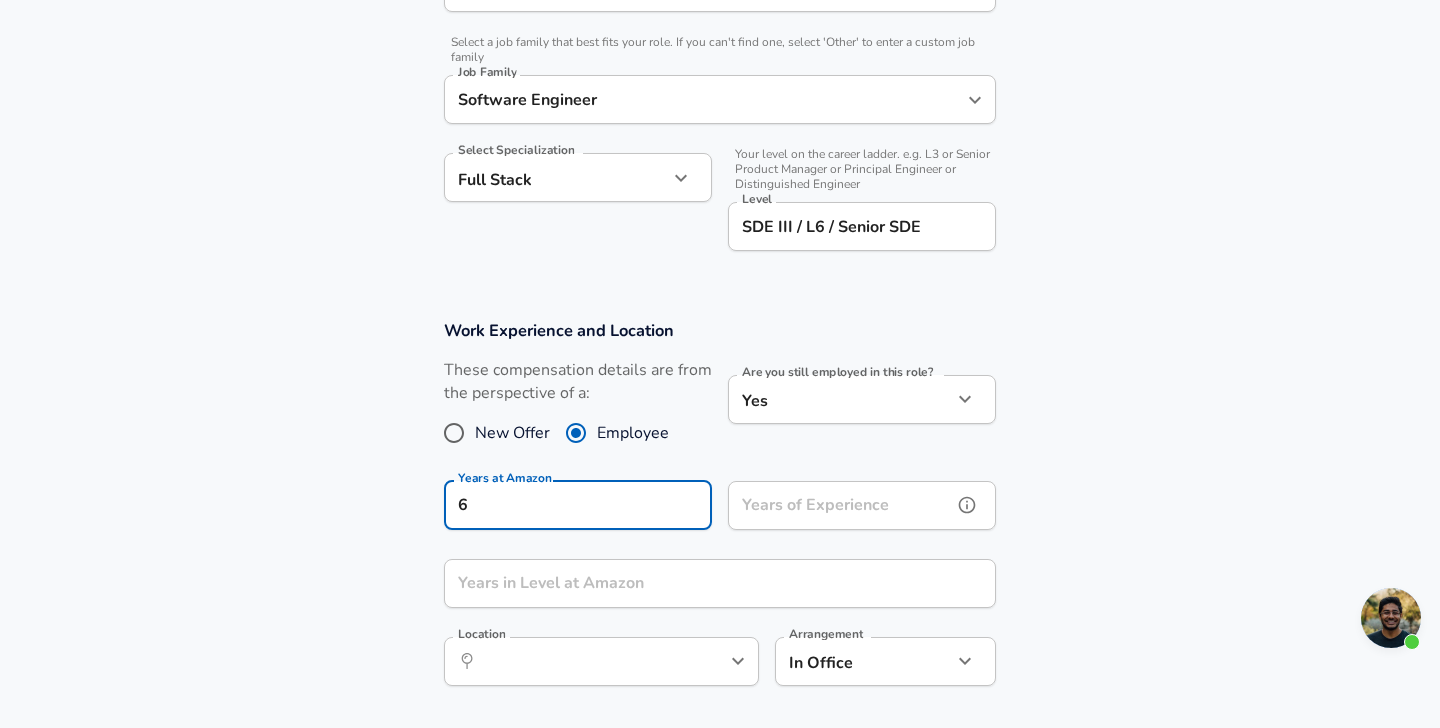 click on "Years of Experience" at bounding box center (840, 505) 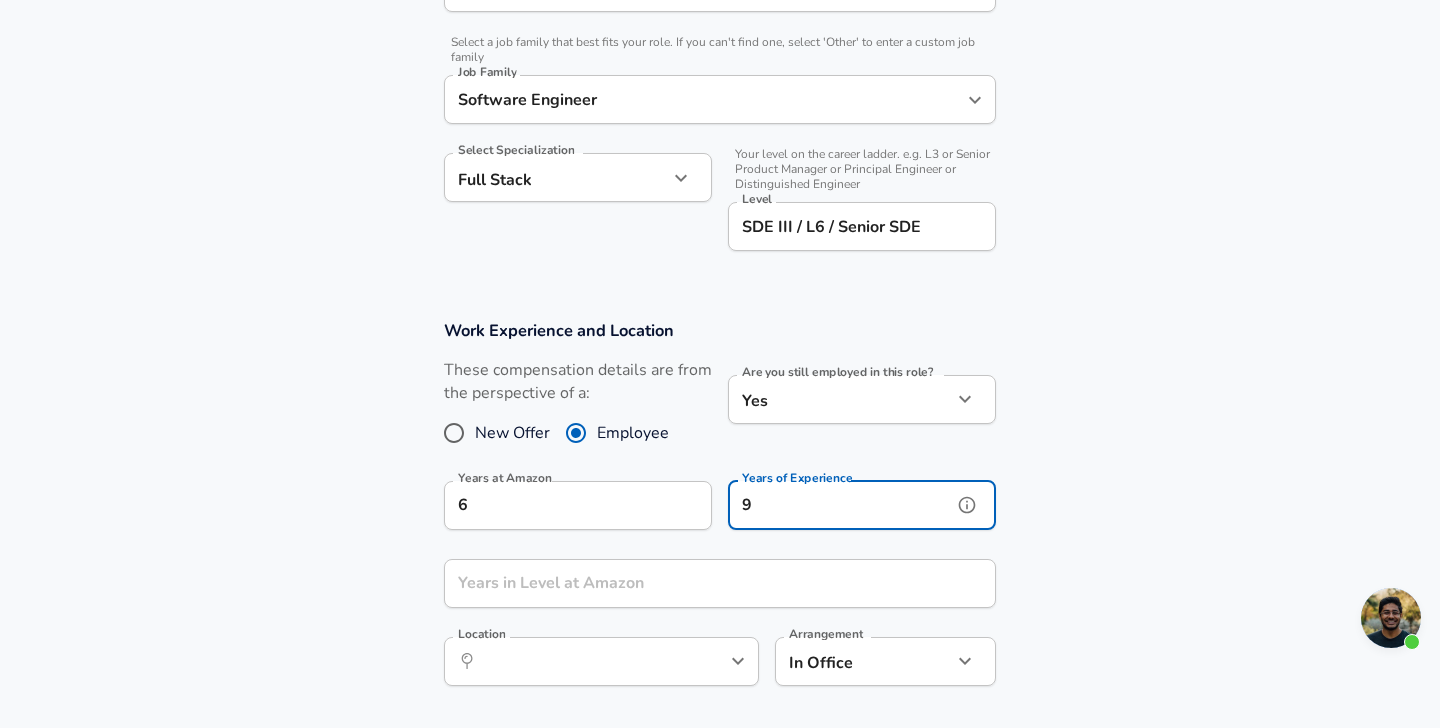 type on "9" 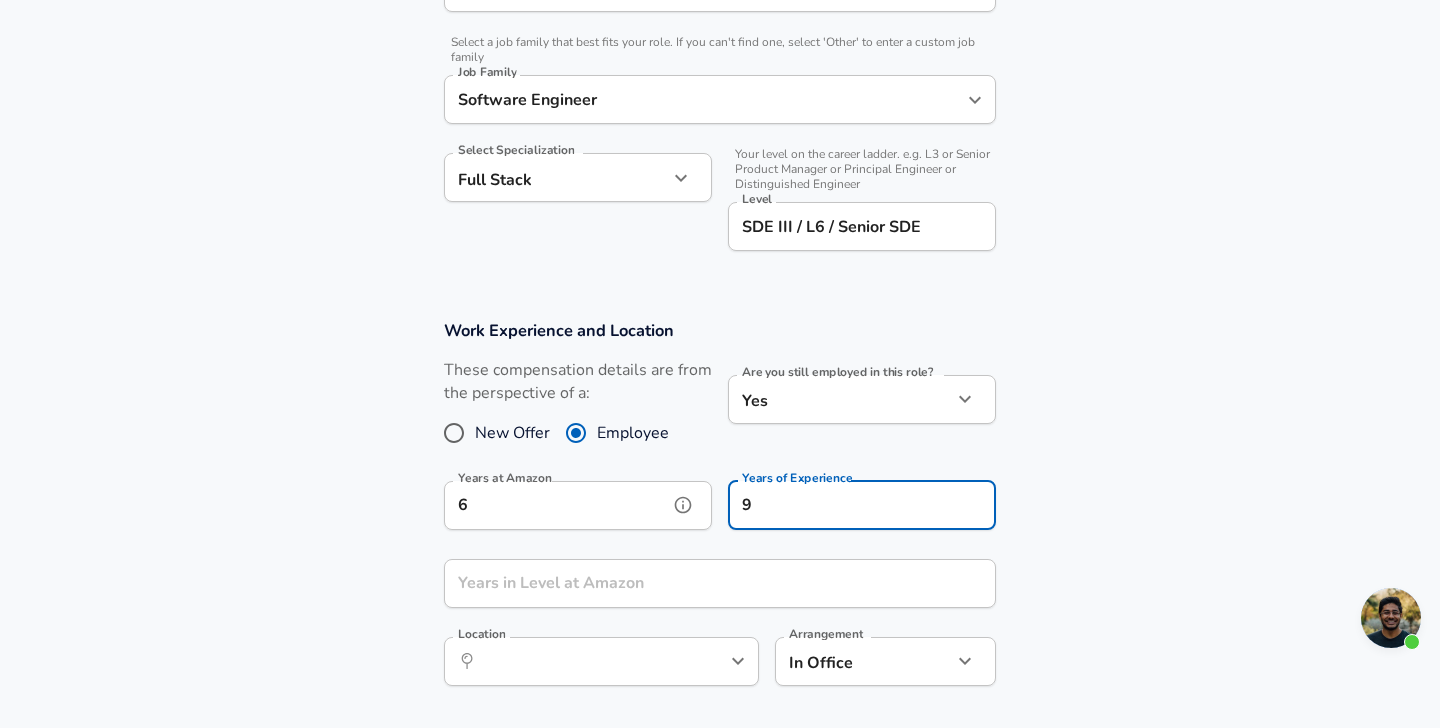 click on "6" at bounding box center (556, 505) 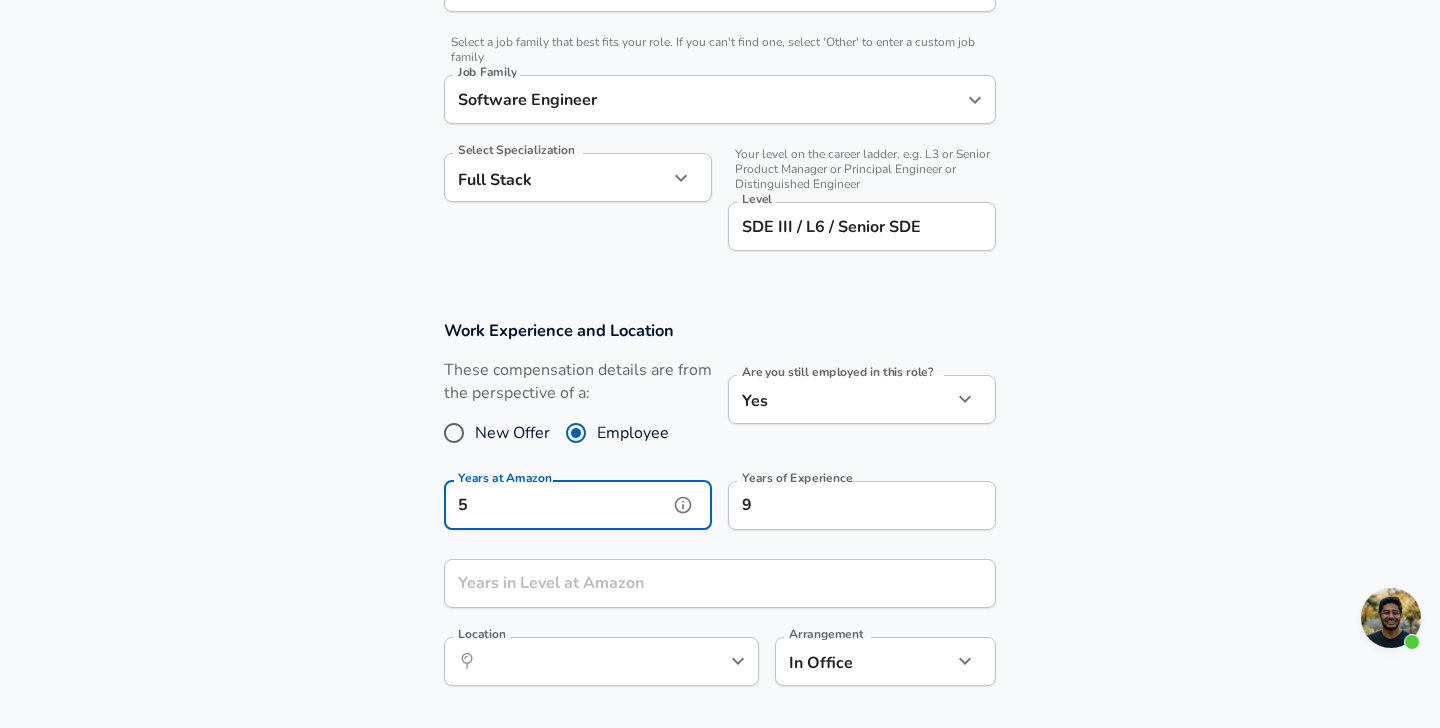 type on "5" 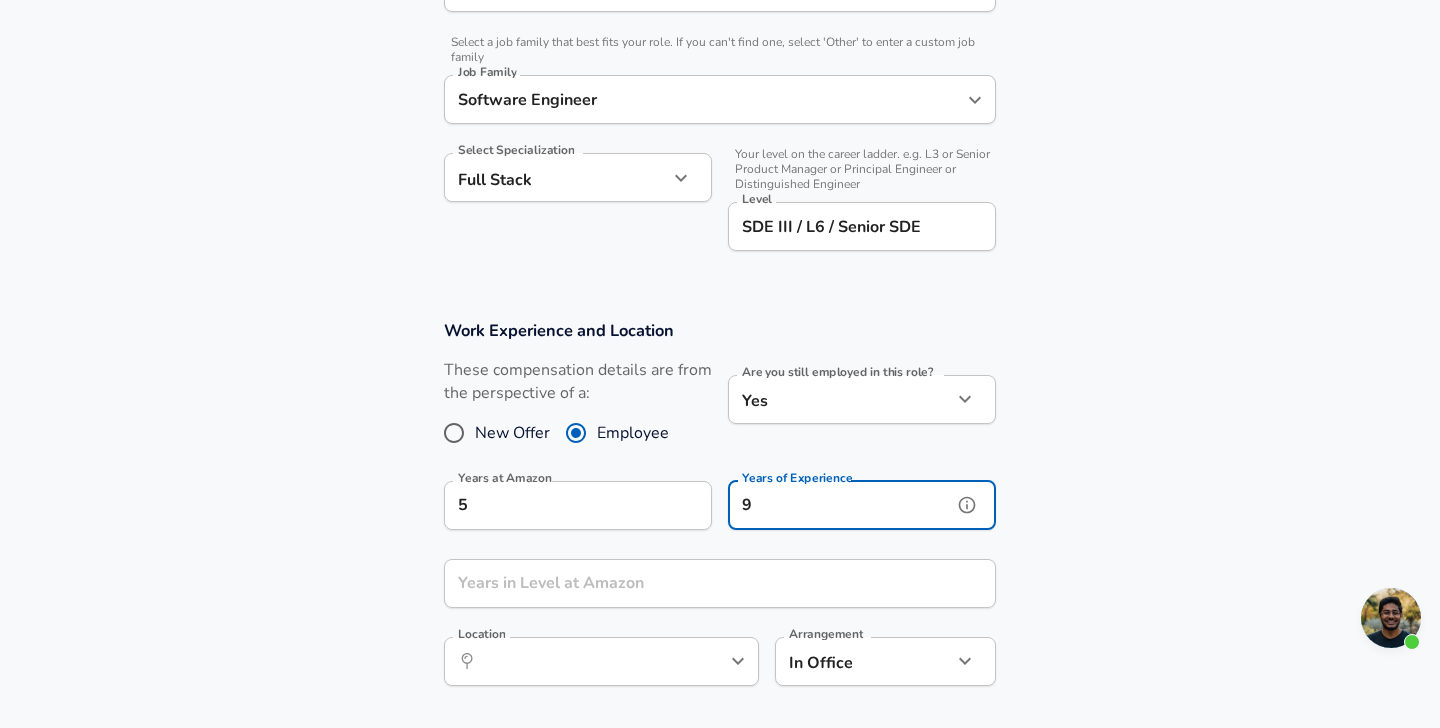 click on "9" at bounding box center [840, 505] 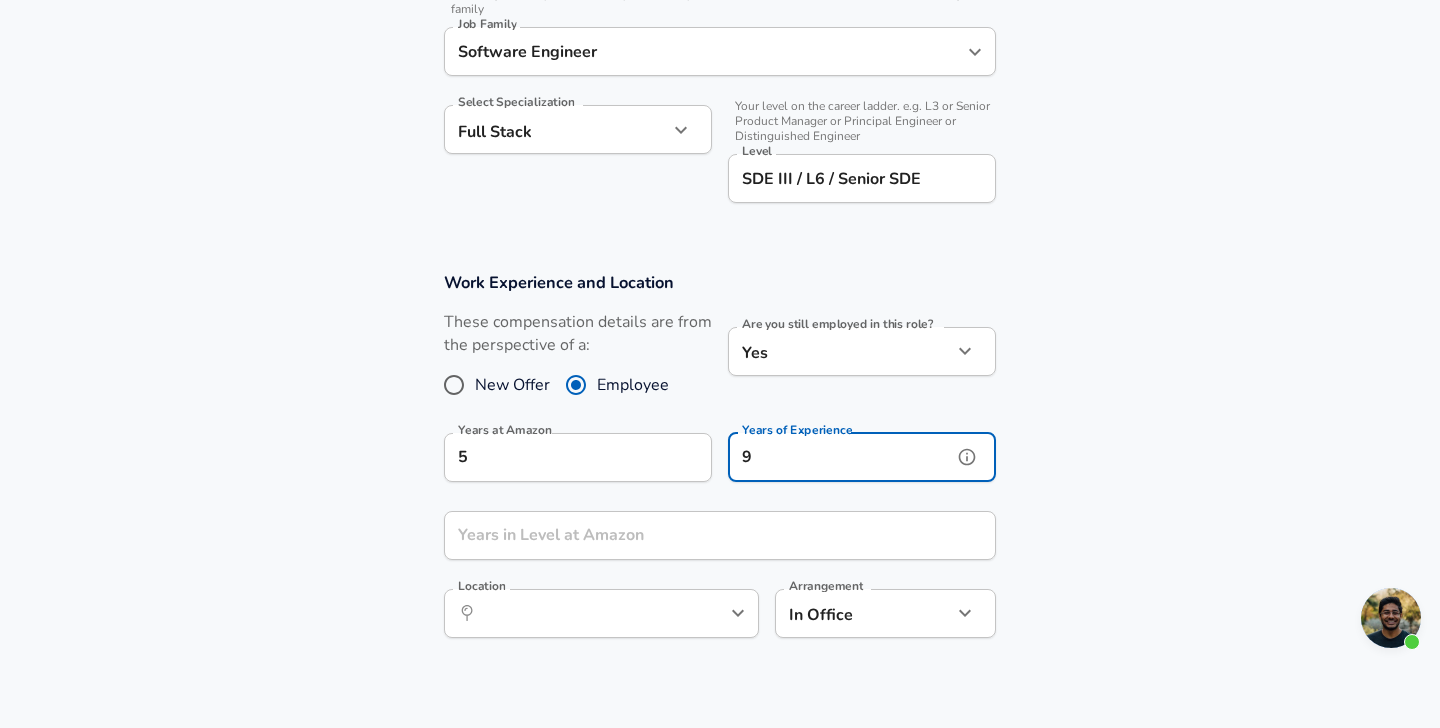 scroll, scrollTop: 671, scrollLeft: 0, axis: vertical 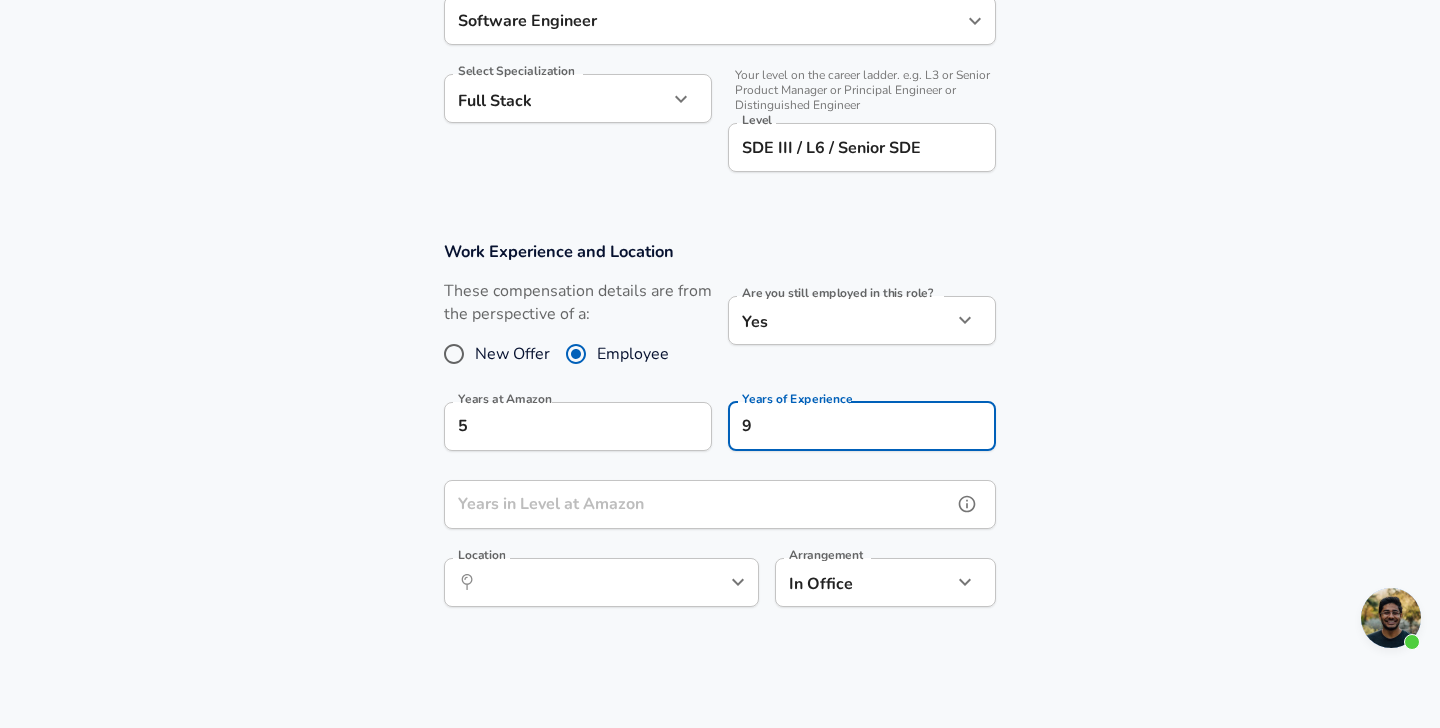 click on "Years in Level at Amazon" at bounding box center (698, 504) 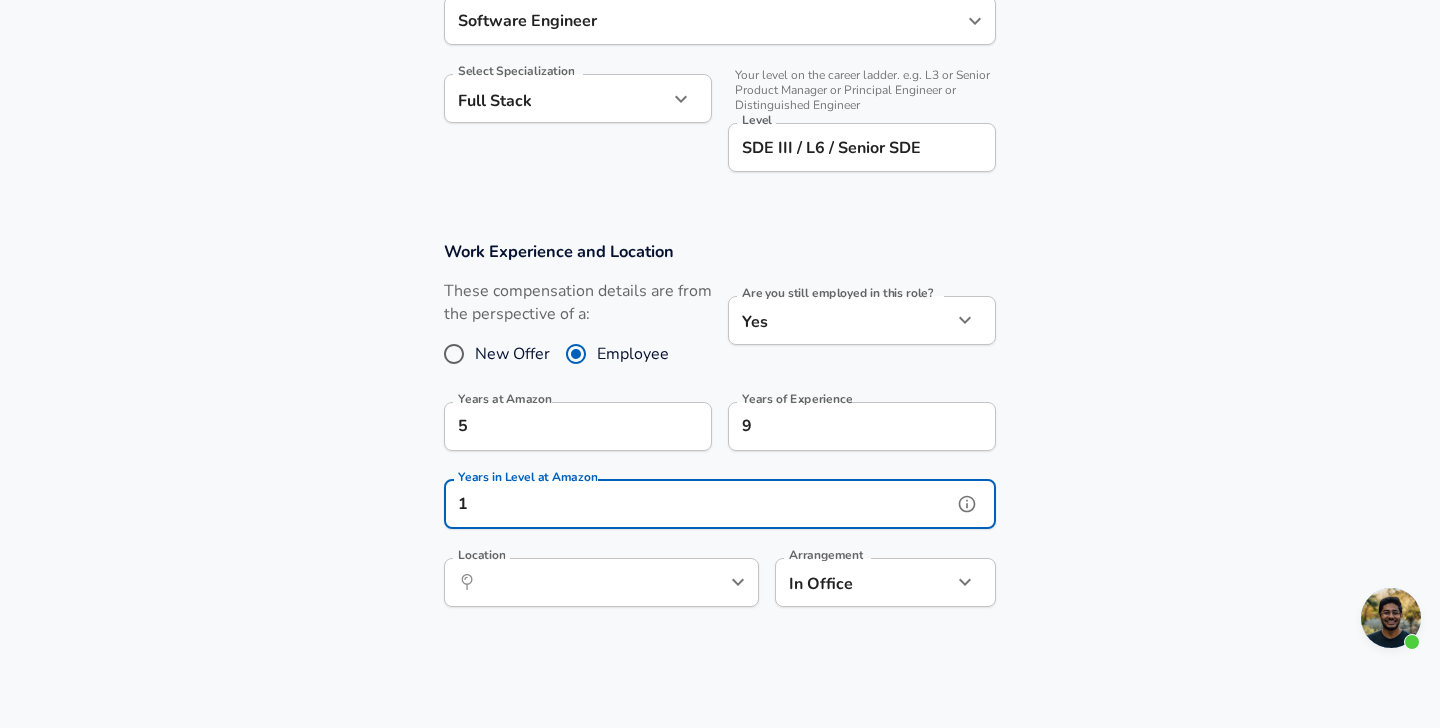type on "1" 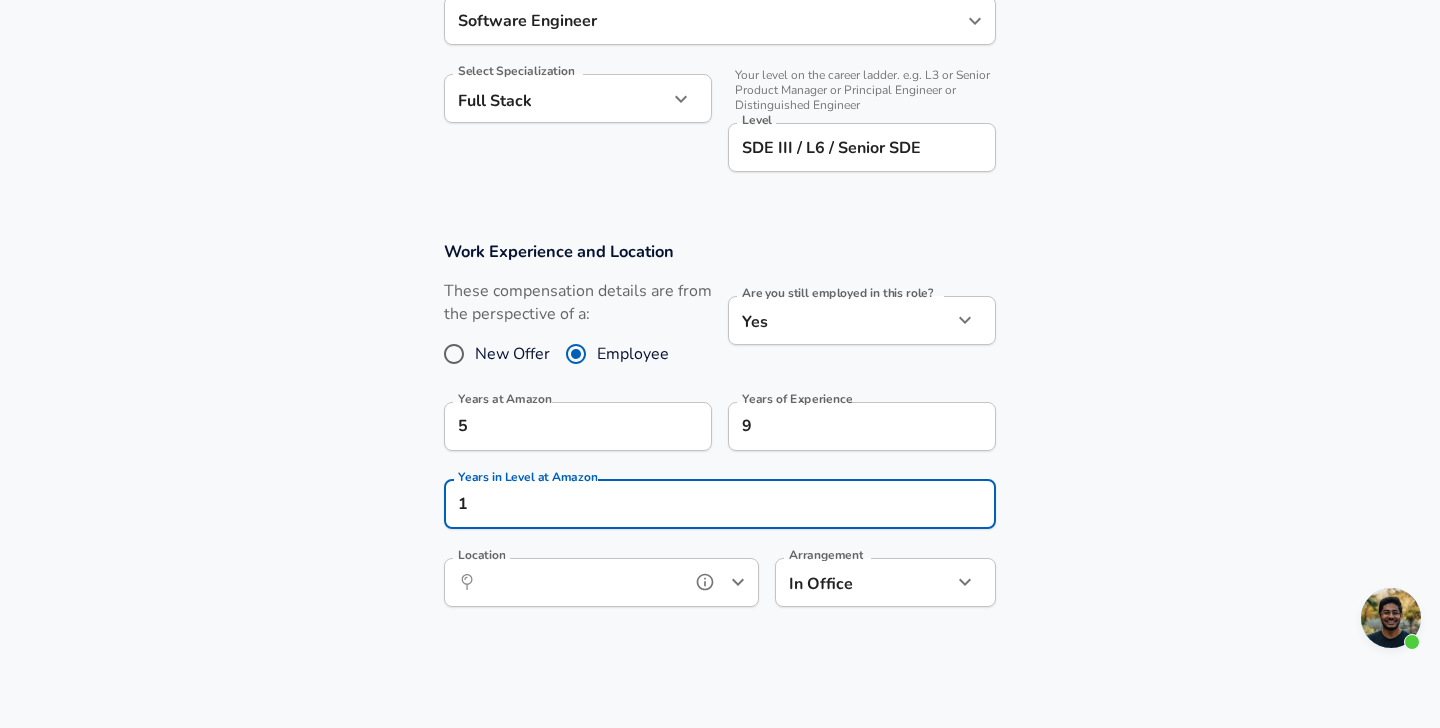 click on "Location" at bounding box center (579, 582) 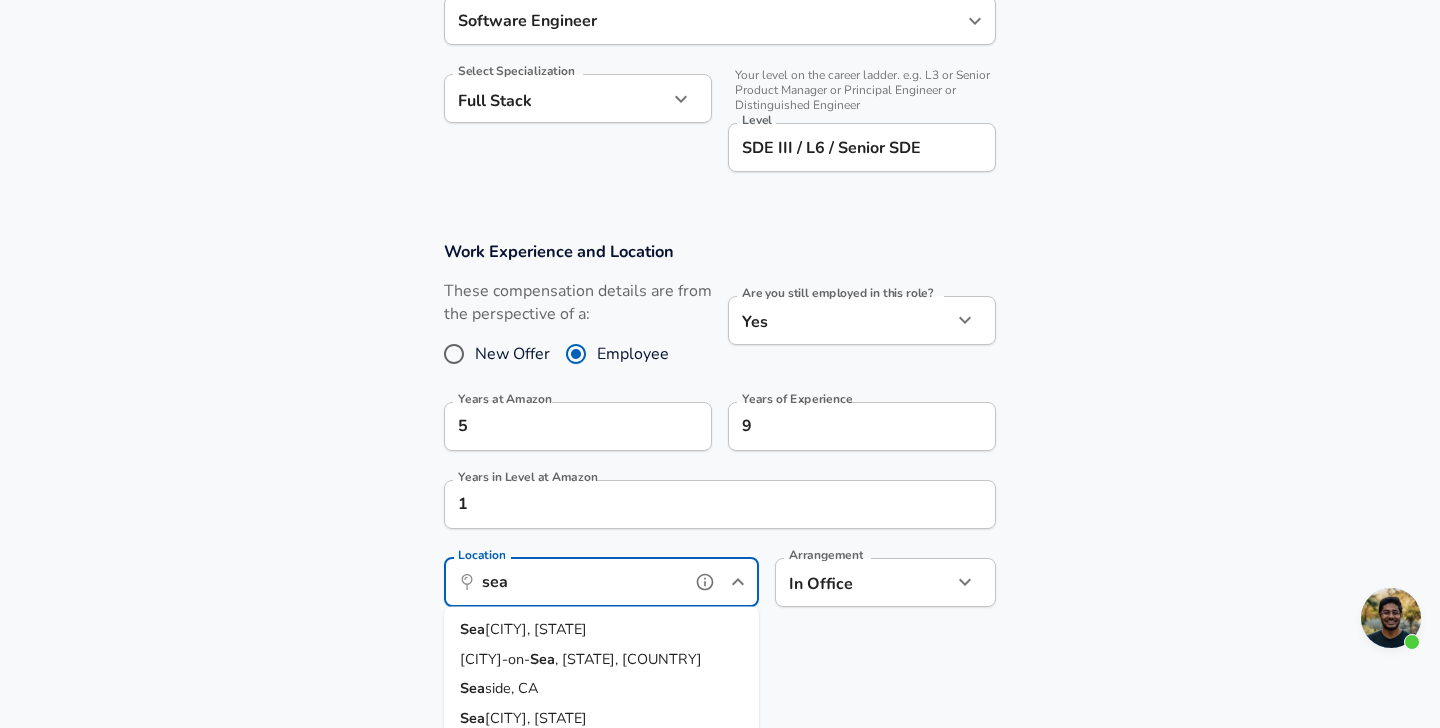 click on "[CITY], [STATE]" at bounding box center [601, 630] 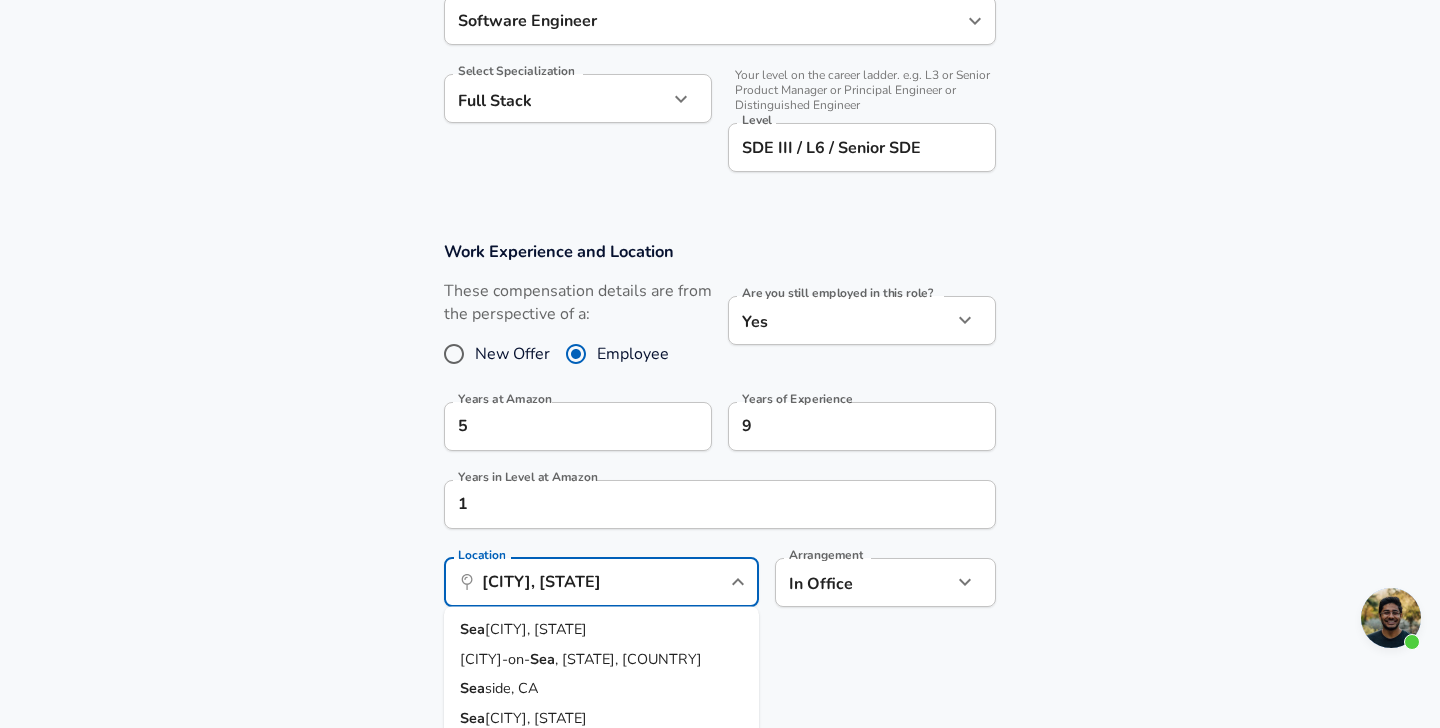click on "Work Experience and Location These compensation details are from the perspective of a: New Offer Employee Are you still employed in this role? Yes yes Are you still employed in this role? Years at Amazon 5 Years at Amazon Years of Experience 9 Years of Experience Years in Level at Amazon 1 Years in Level at Amazon Location ​​ [CITY], [STATE] Location [CITY], [STATE] [CITY], [STATE], [COUNTRY] [CITY], [STATE] [CITY], [STATE] [CITY], [STATE] [CITY], [STATE], [COUNTRY] [CITY], [STATE] [CITY], [STATE] [CITY], [STATE] [CITY], [STATE] Arrangement In Office office Arrangement" at bounding box center [720, 434] 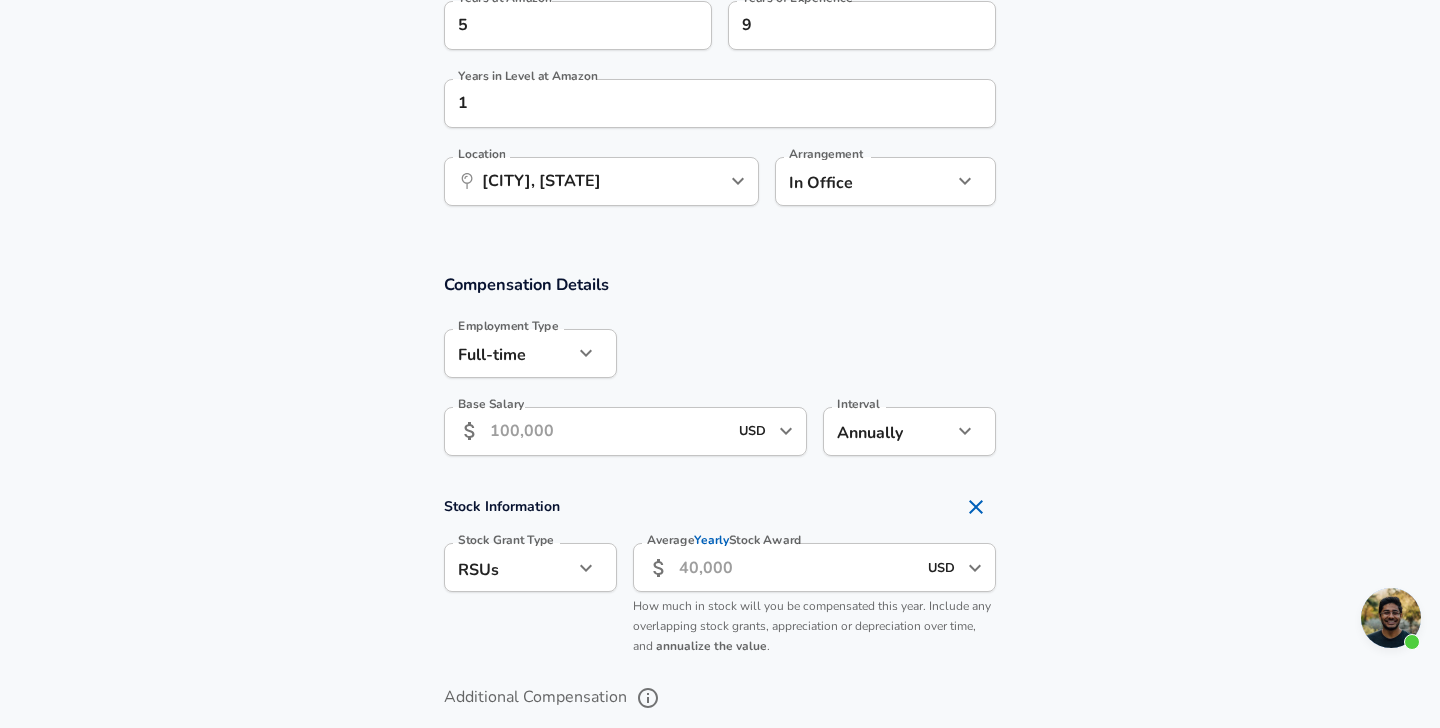 scroll, scrollTop: 1096, scrollLeft: 0, axis: vertical 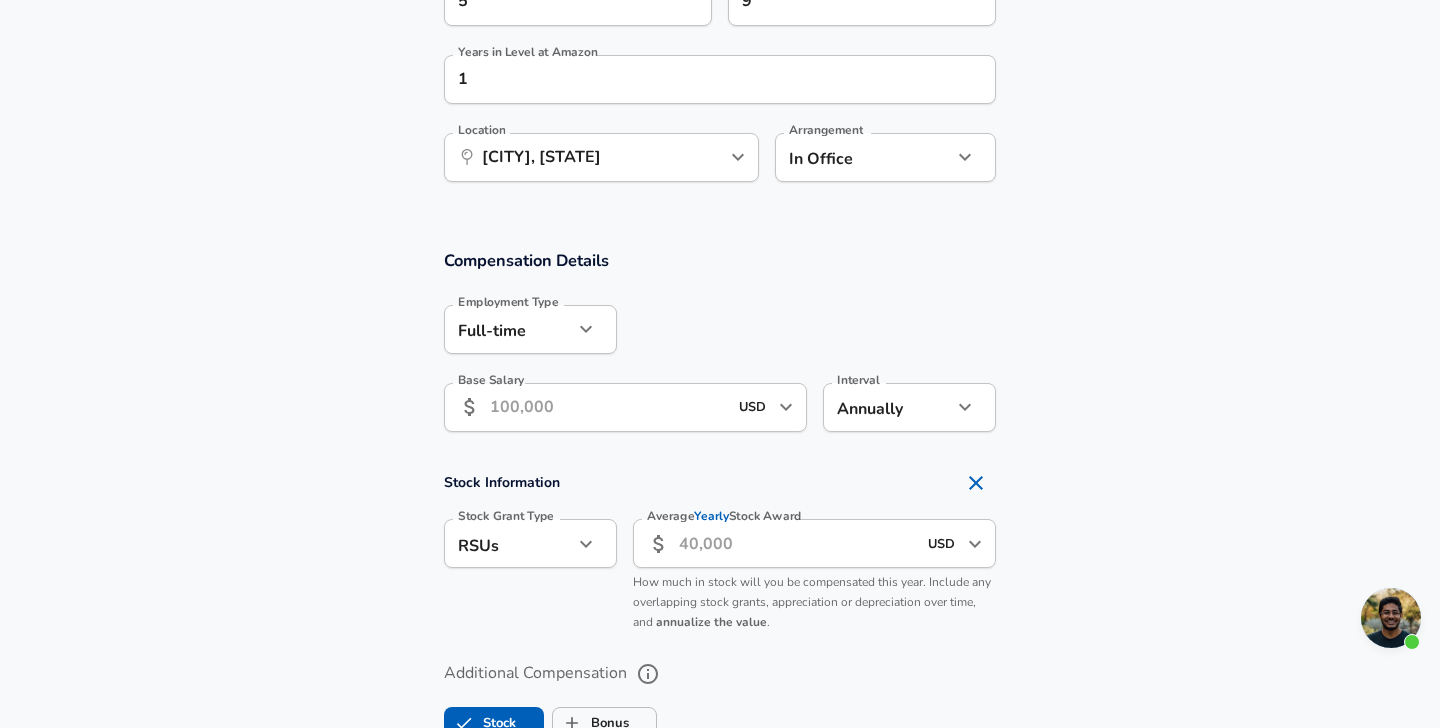 click on "Base Salary" at bounding box center (608, 407) 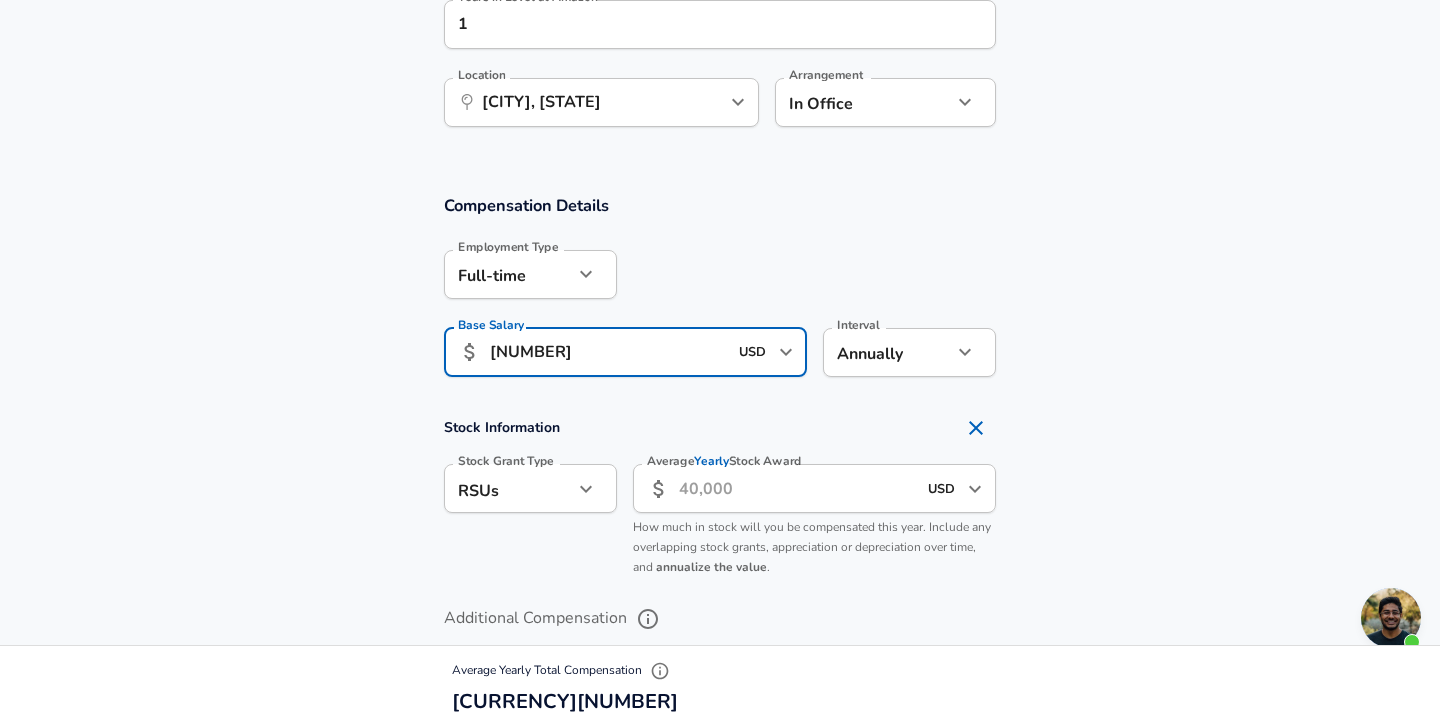 scroll, scrollTop: 1158, scrollLeft: 0, axis: vertical 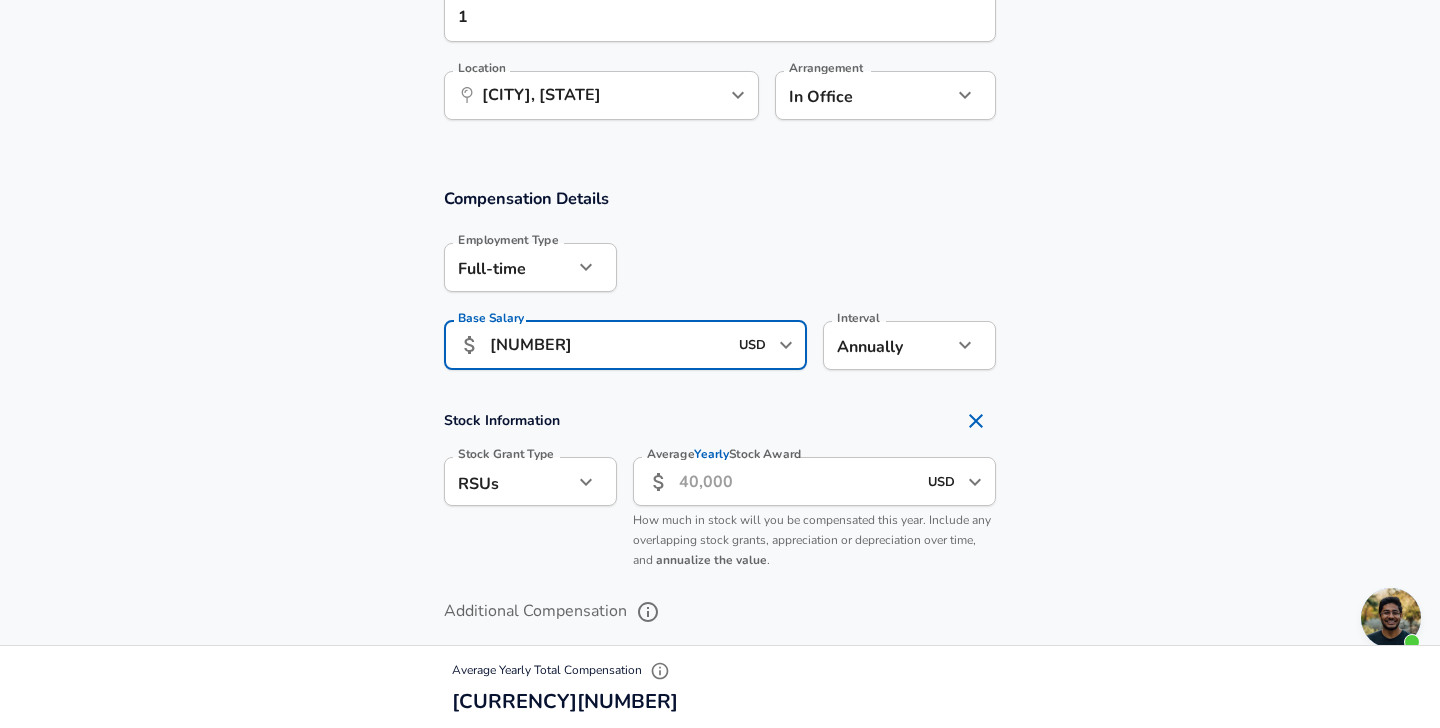 type on "[NUMBER]" 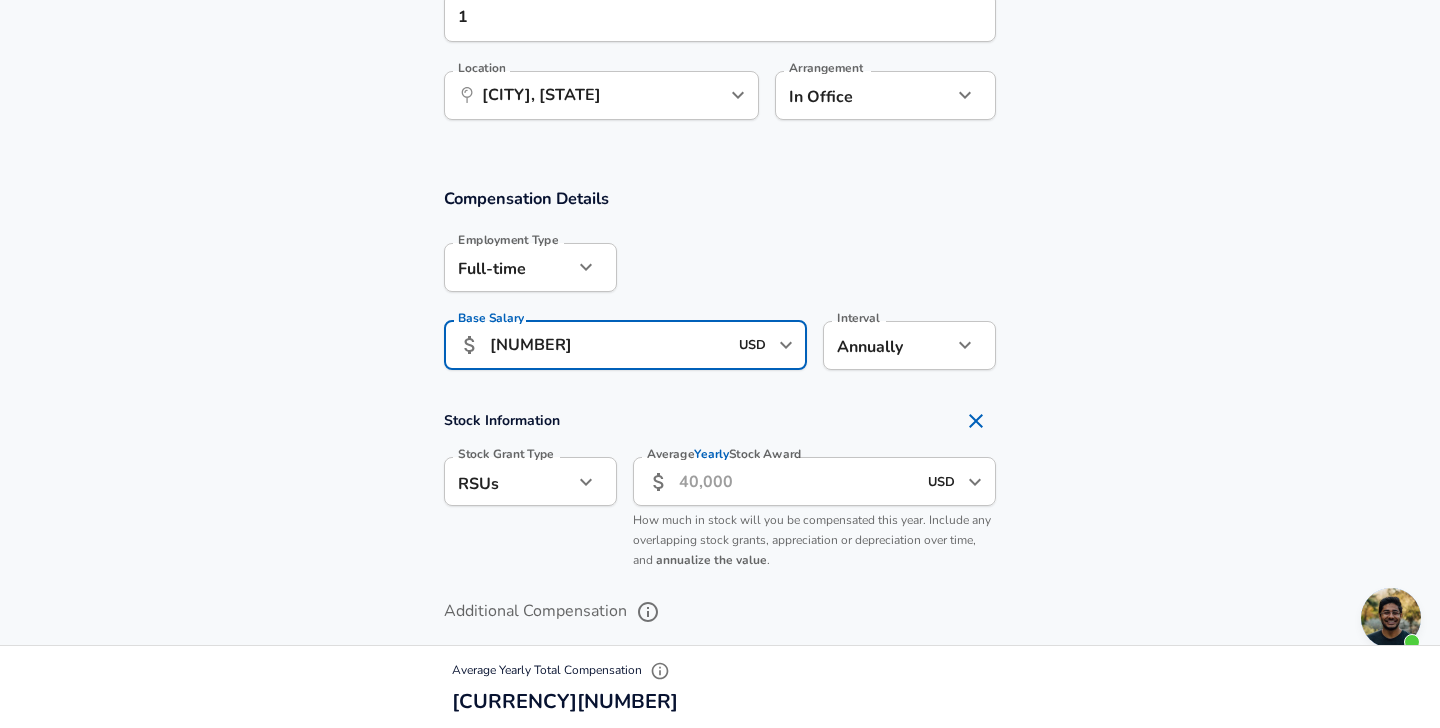 click on "Average  Yearly  Stock Award" at bounding box center (797, 481) 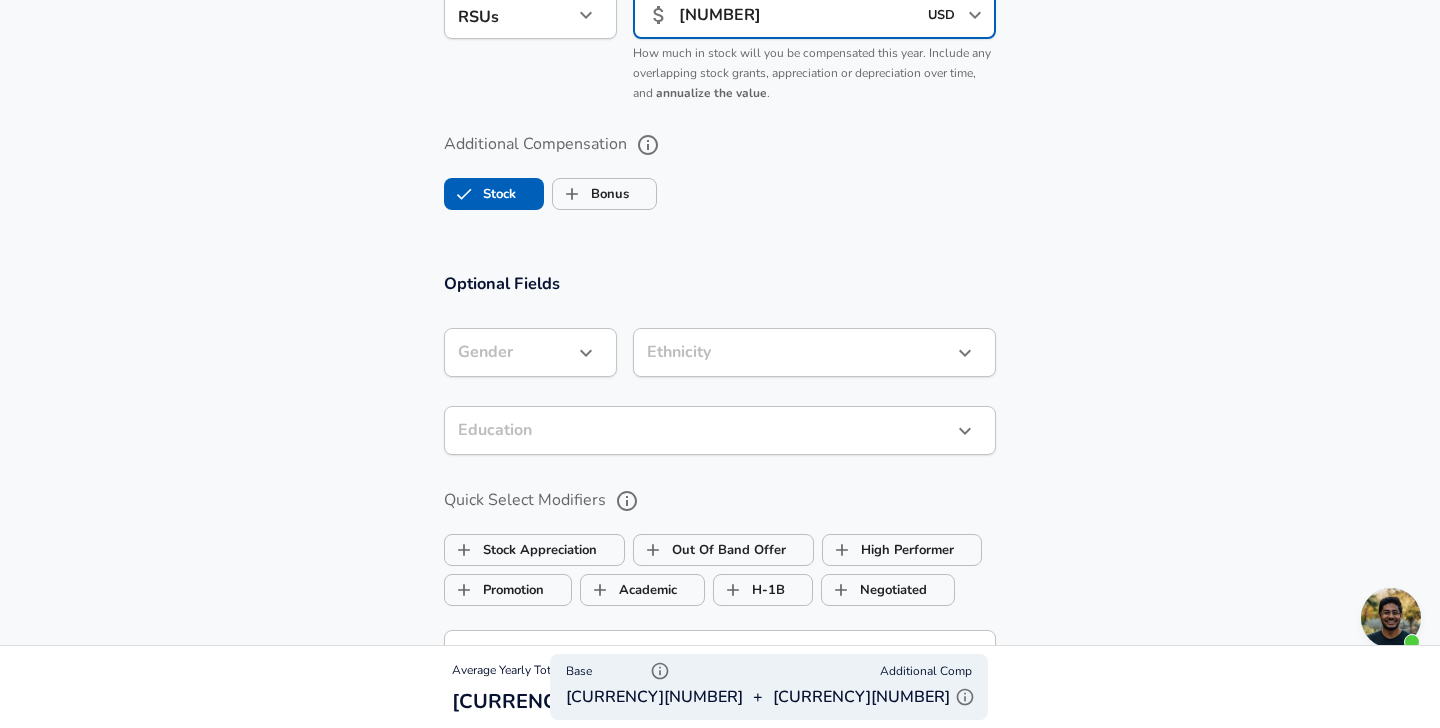 scroll, scrollTop: 1639, scrollLeft: 0, axis: vertical 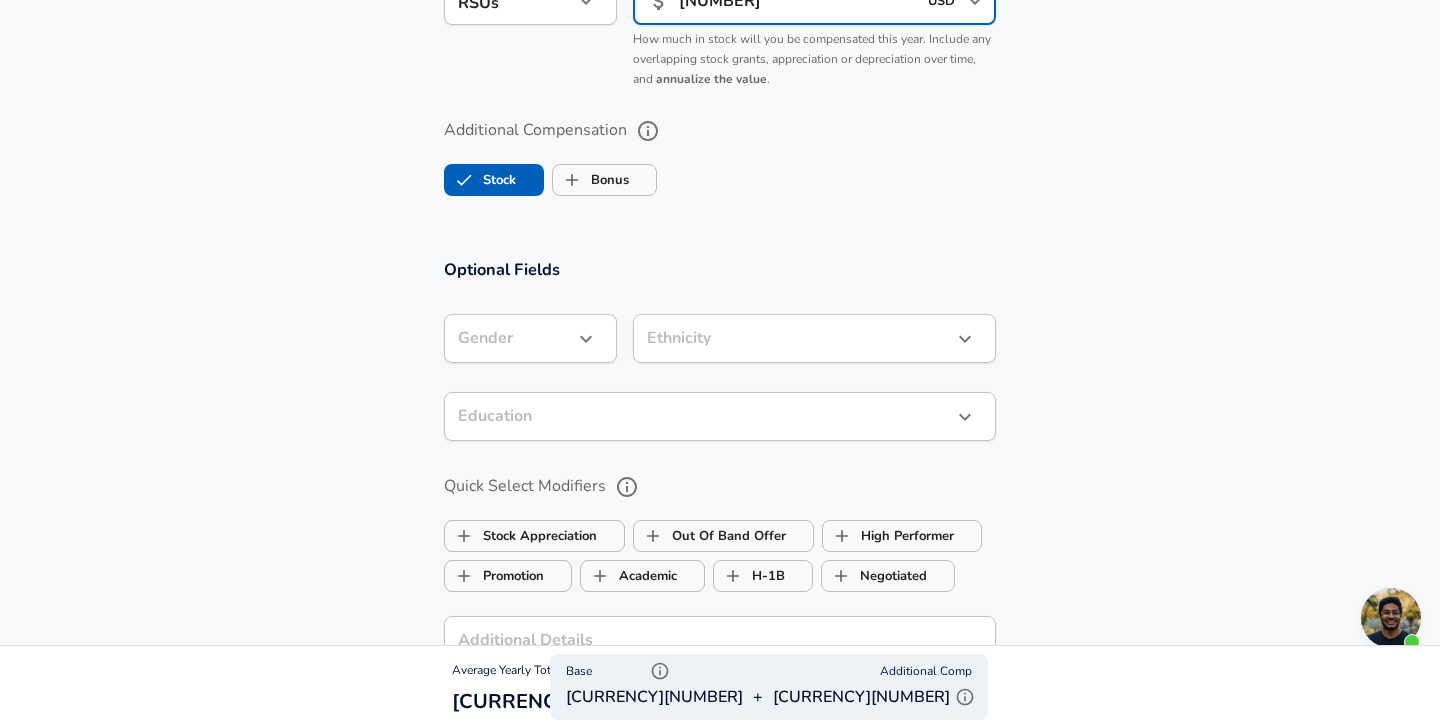 type on "[NUMBER]" 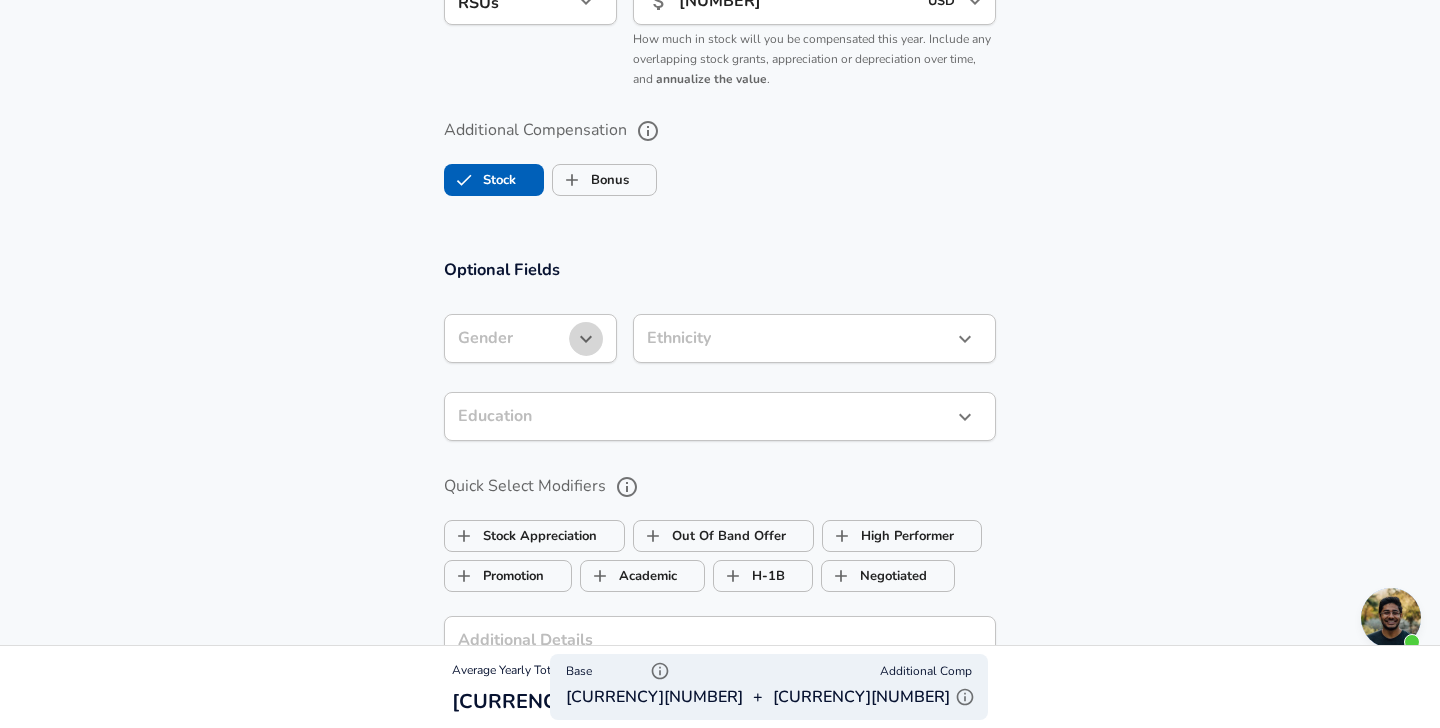 click at bounding box center [586, 339] 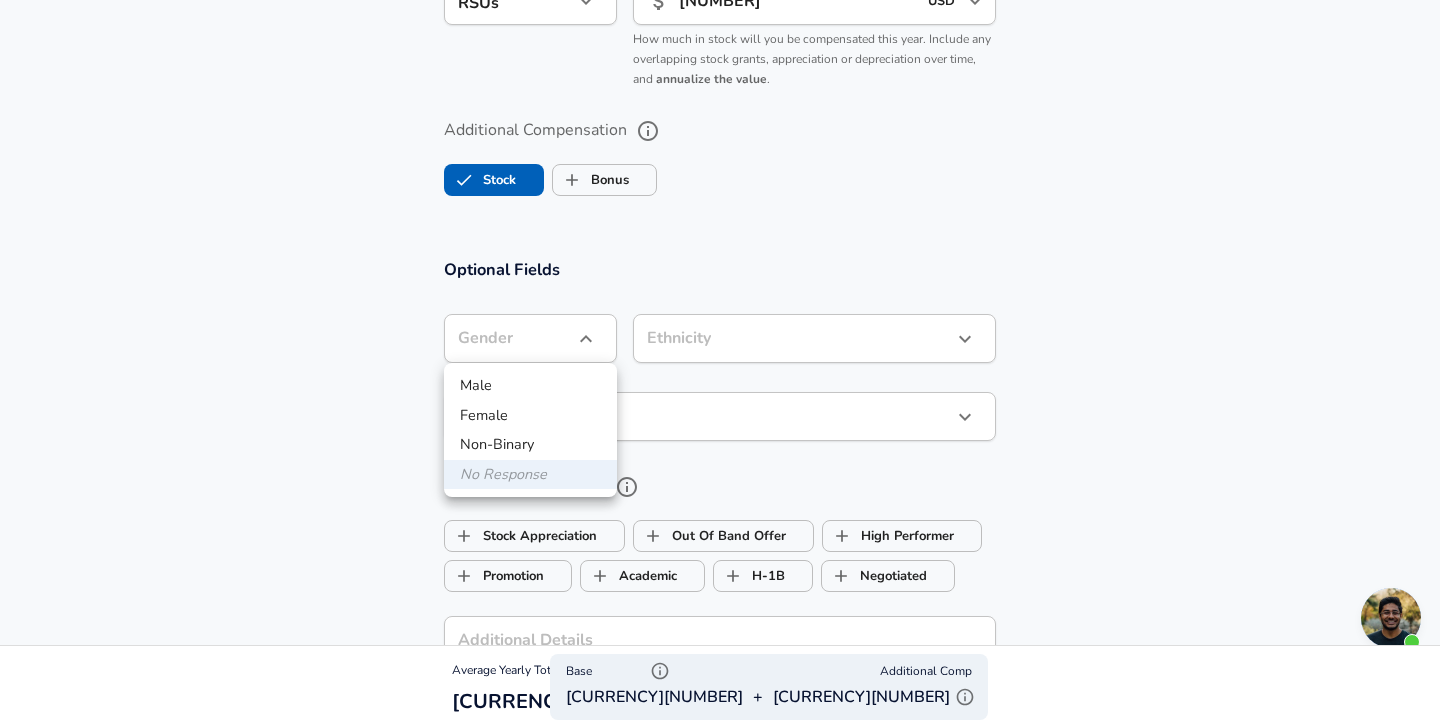 click at bounding box center (720, 364) 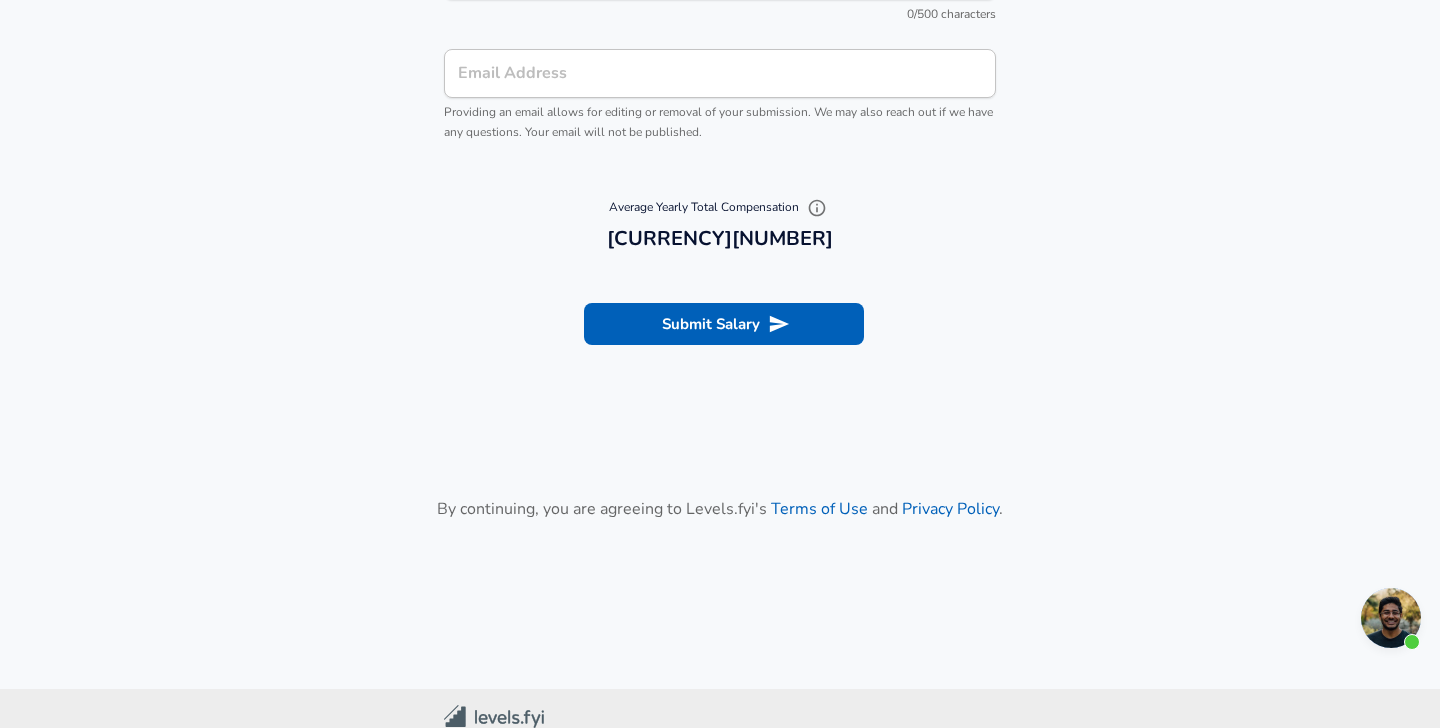 scroll, scrollTop: 2417, scrollLeft: 0, axis: vertical 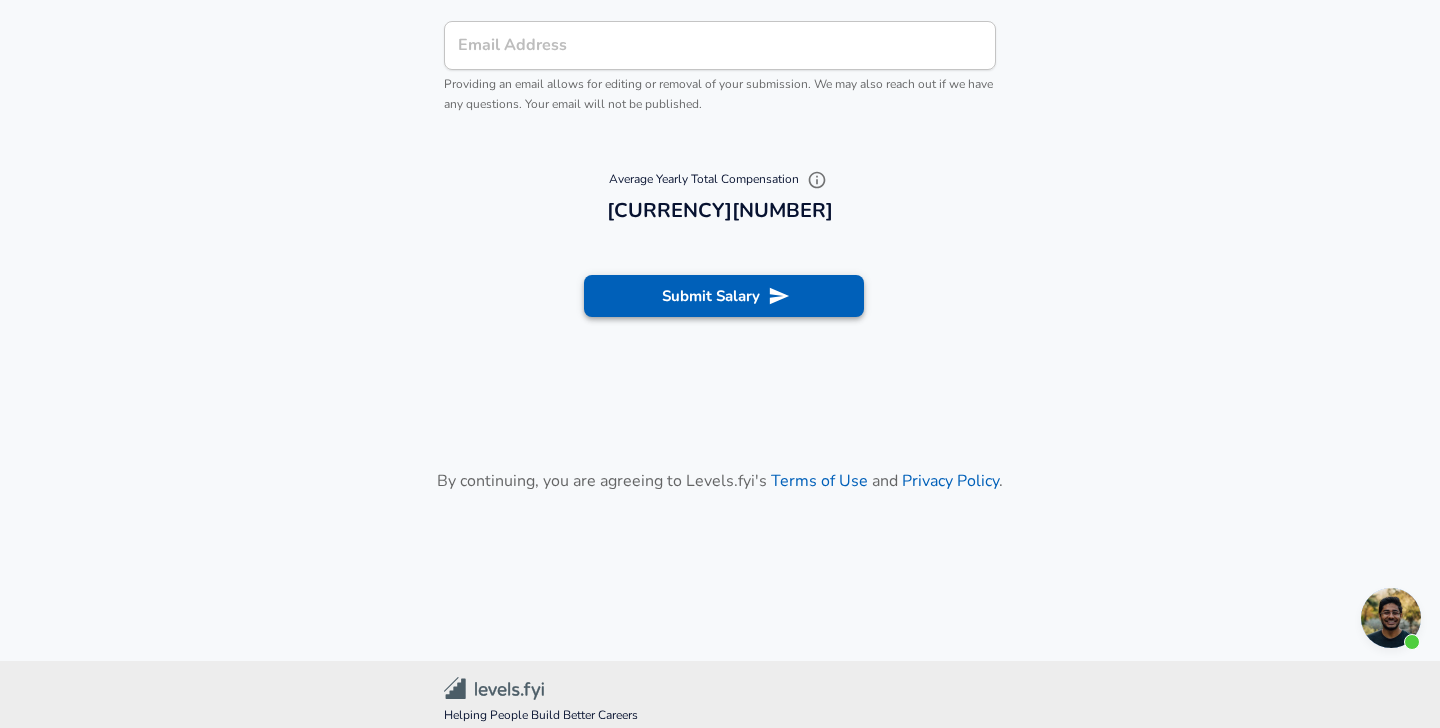 click on "Submit Salary" at bounding box center [724, 296] 